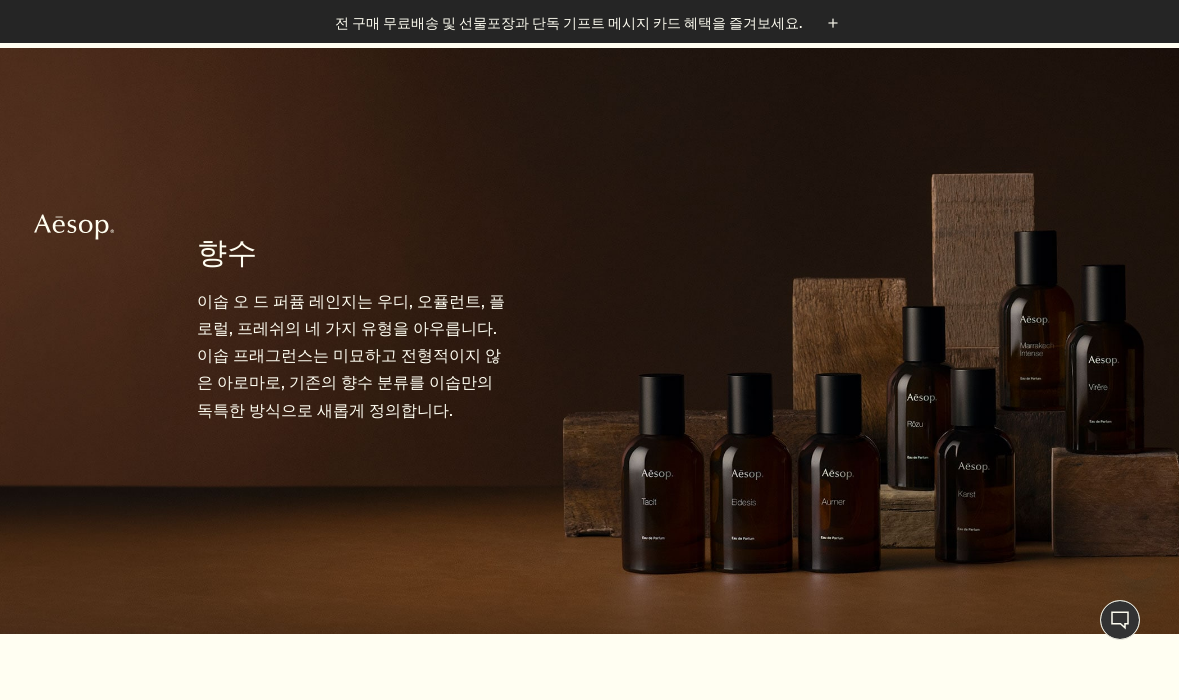 scroll, scrollTop: 227, scrollLeft: 0, axis: vertical 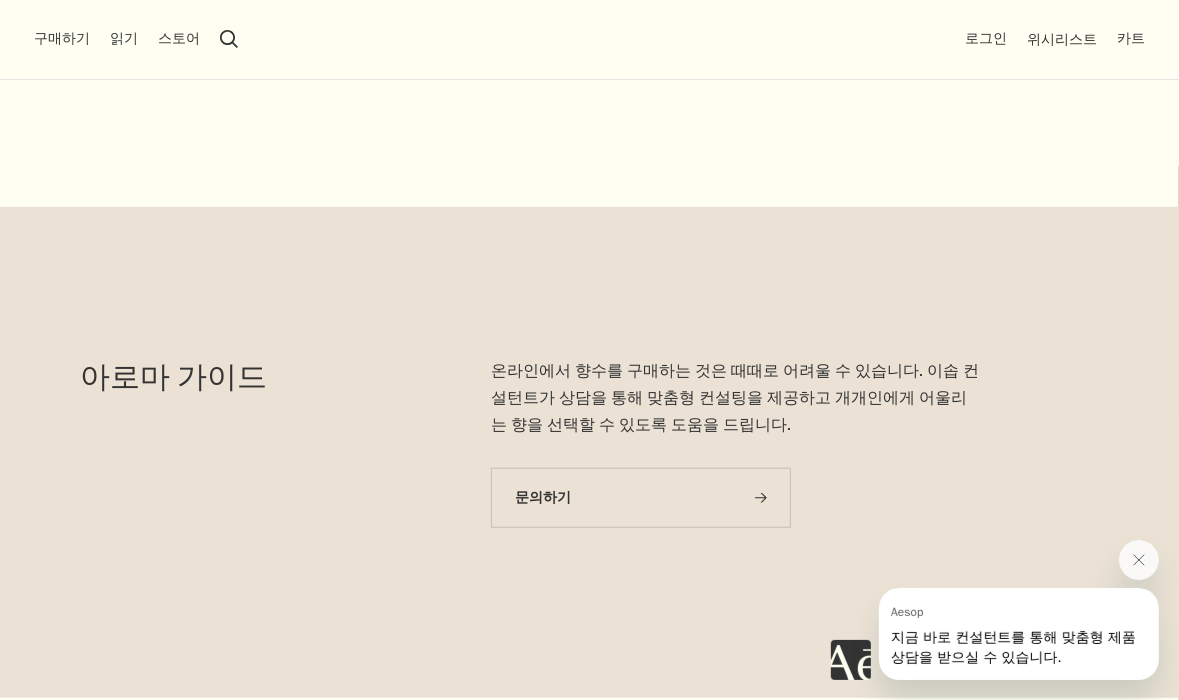 click on "아로마 가이드" at bounding box center (236, 377) 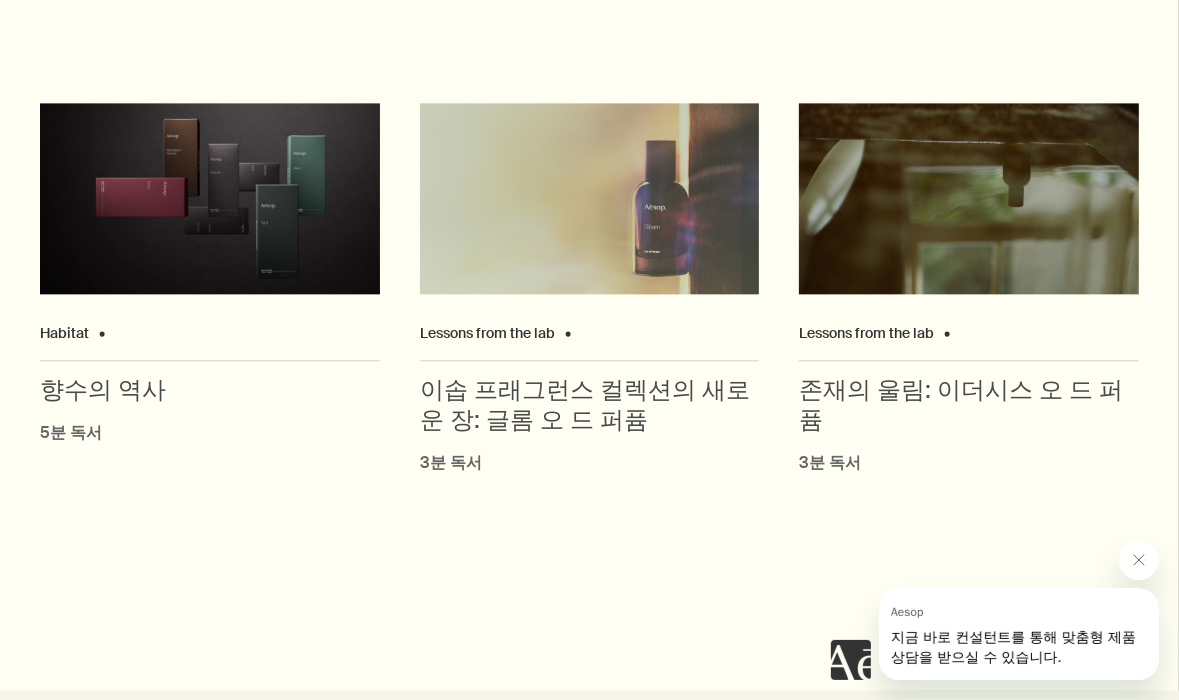 scroll, scrollTop: 9540, scrollLeft: 0, axis: vertical 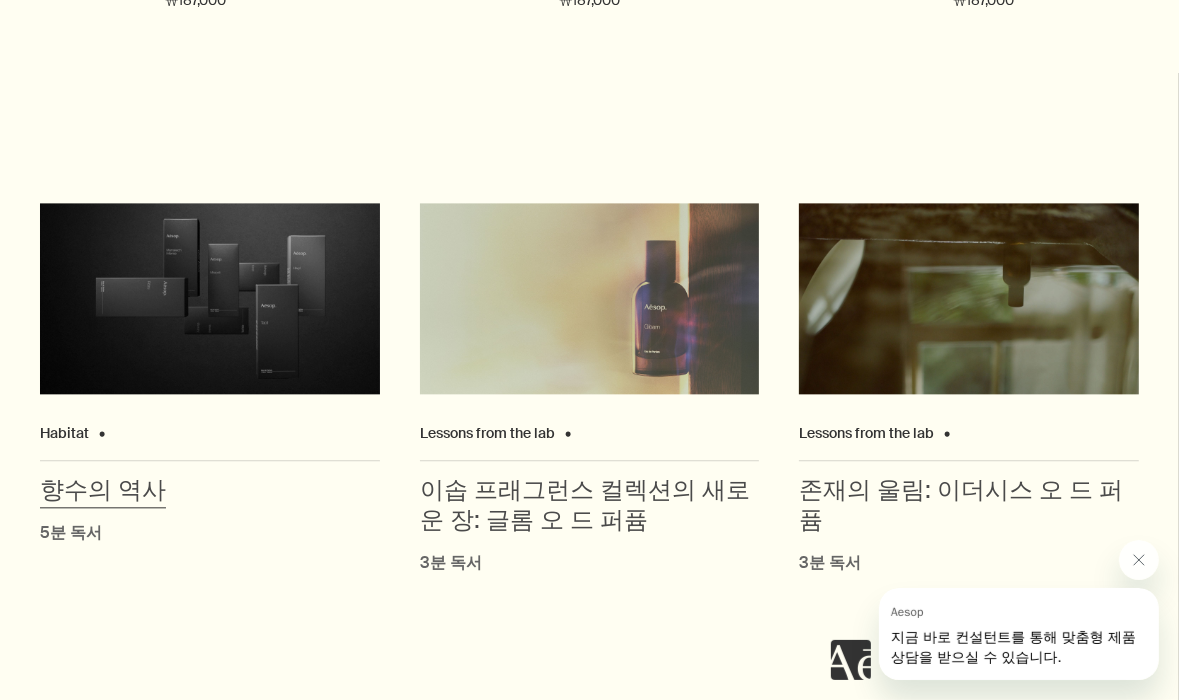 click at bounding box center [210, 298] 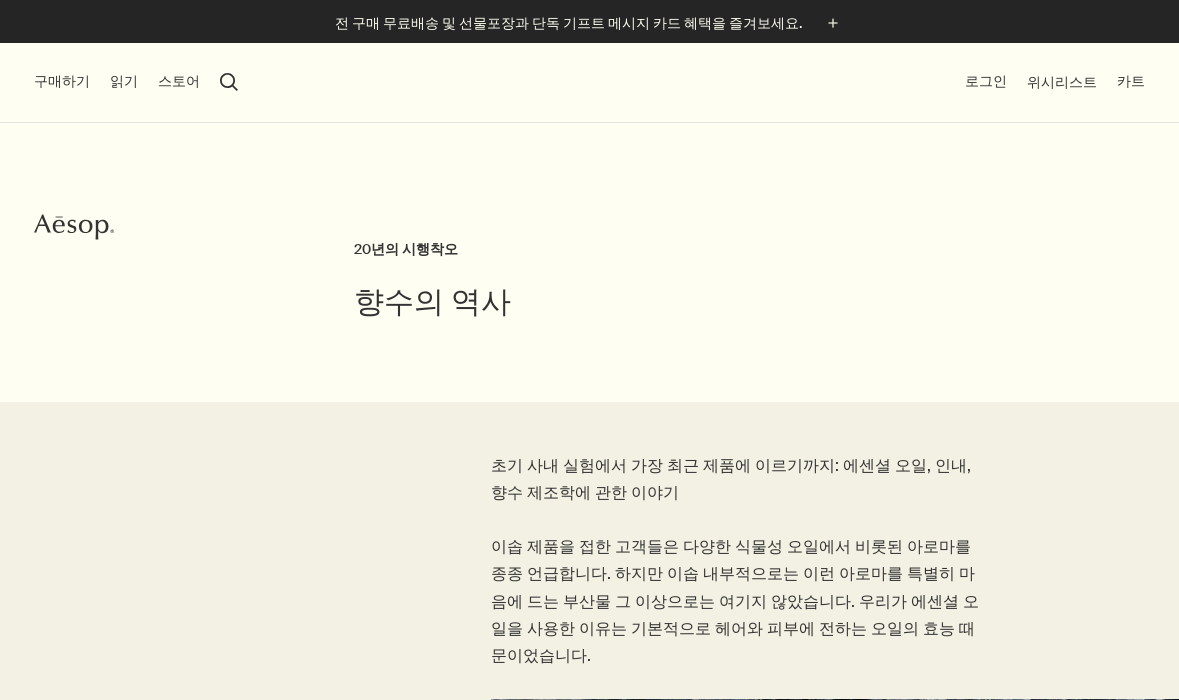 scroll, scrollTop: 0, scrollLeft: 0, axis: both 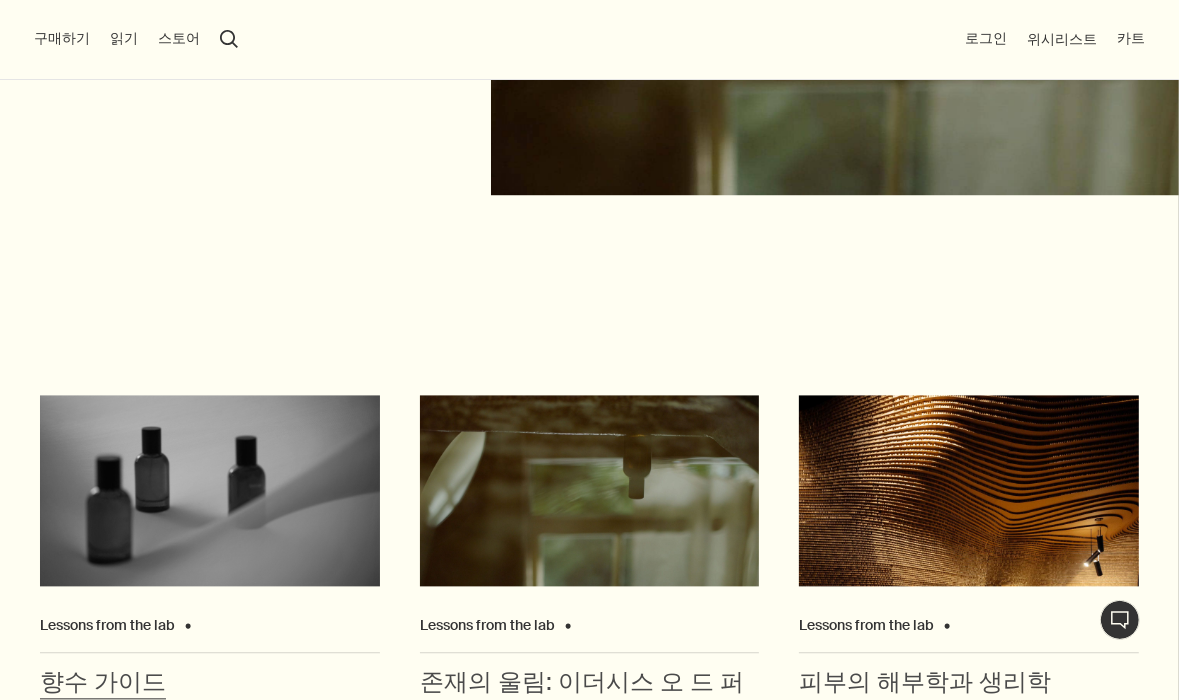 click at bounding box center [210, 490] 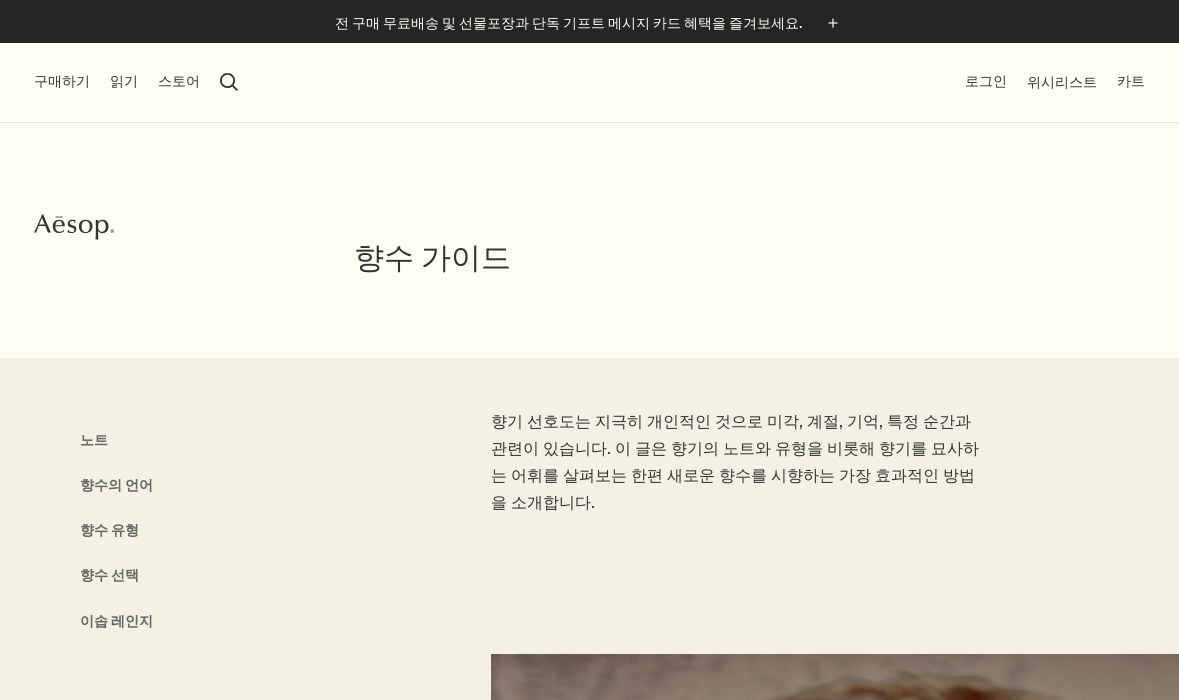 scroll, scrollTop: 0, scrollLeft: 0, axis: both 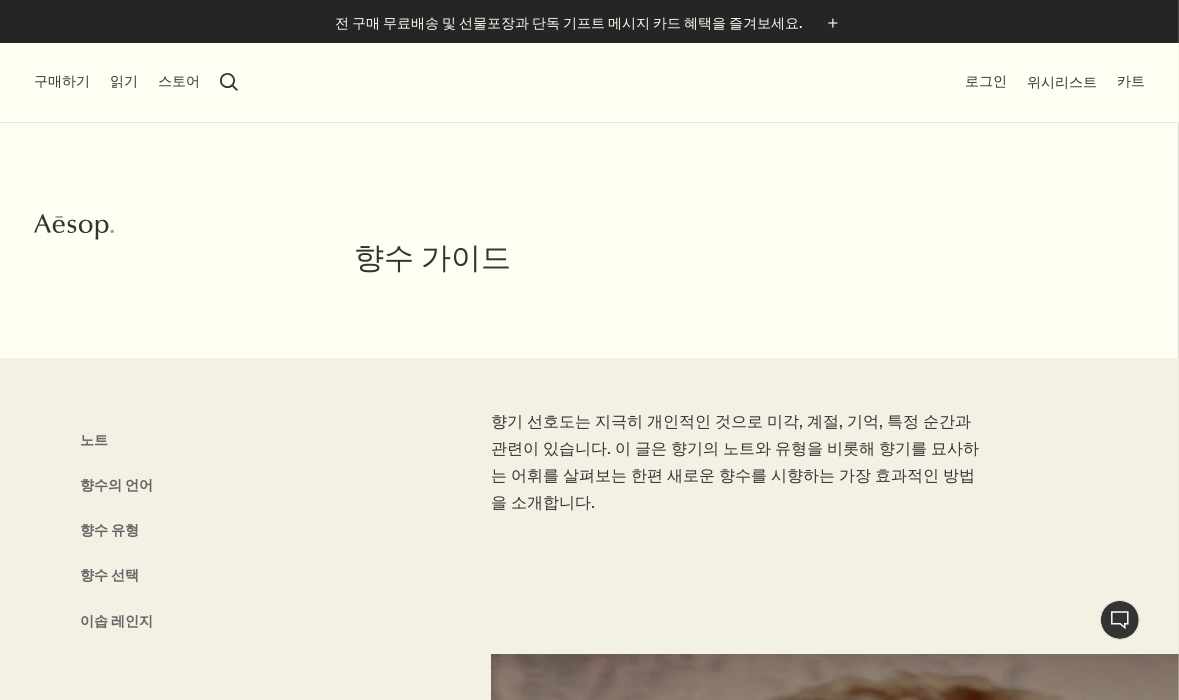 click on "구매하기" at bounding box center (62, 82) 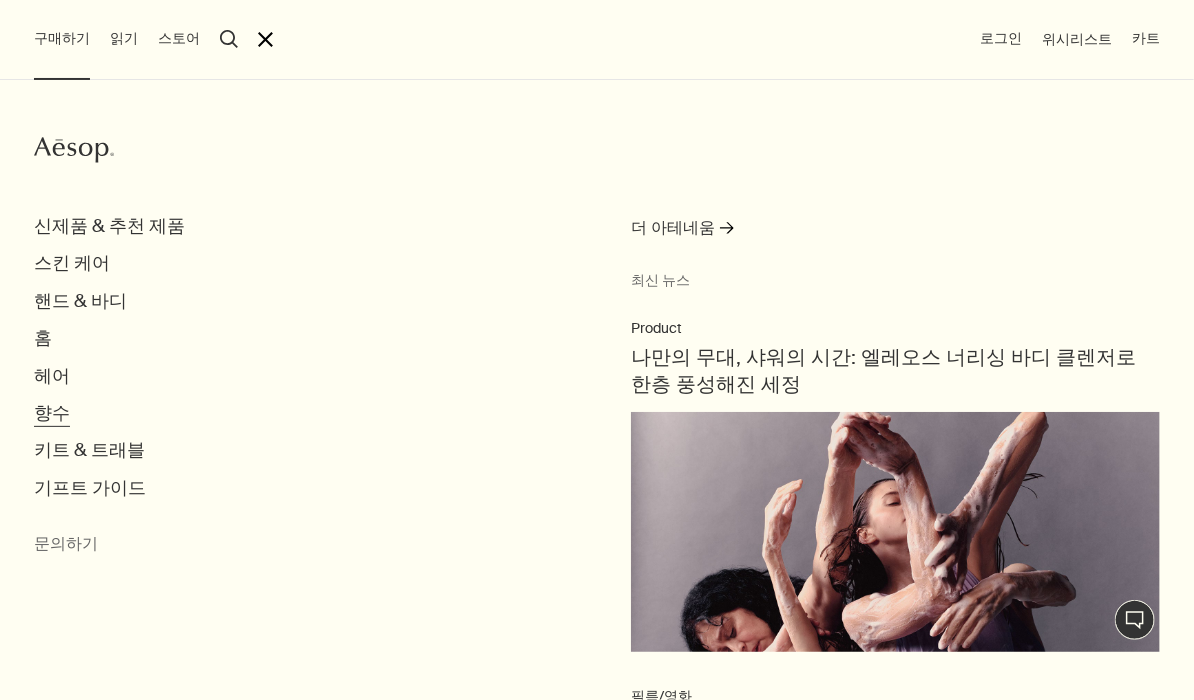click on "향수" at bounding box center [109, 226] 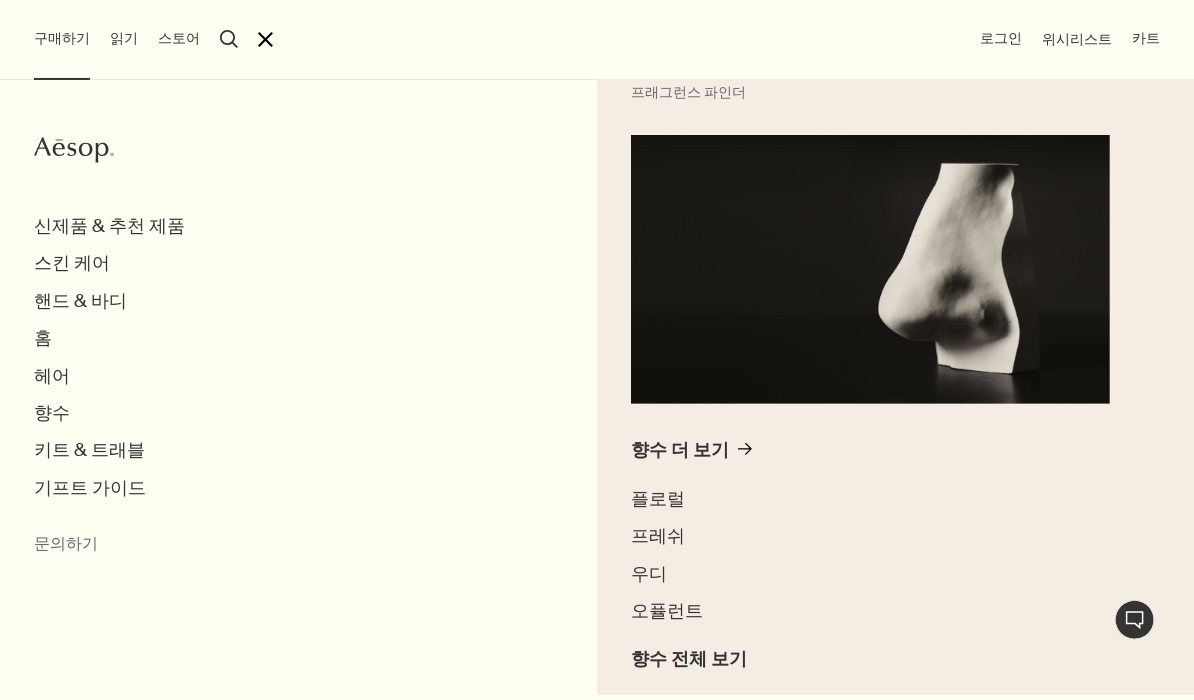 scroll, scrollTop: 67, scrollLeft: 0, axis: vertical 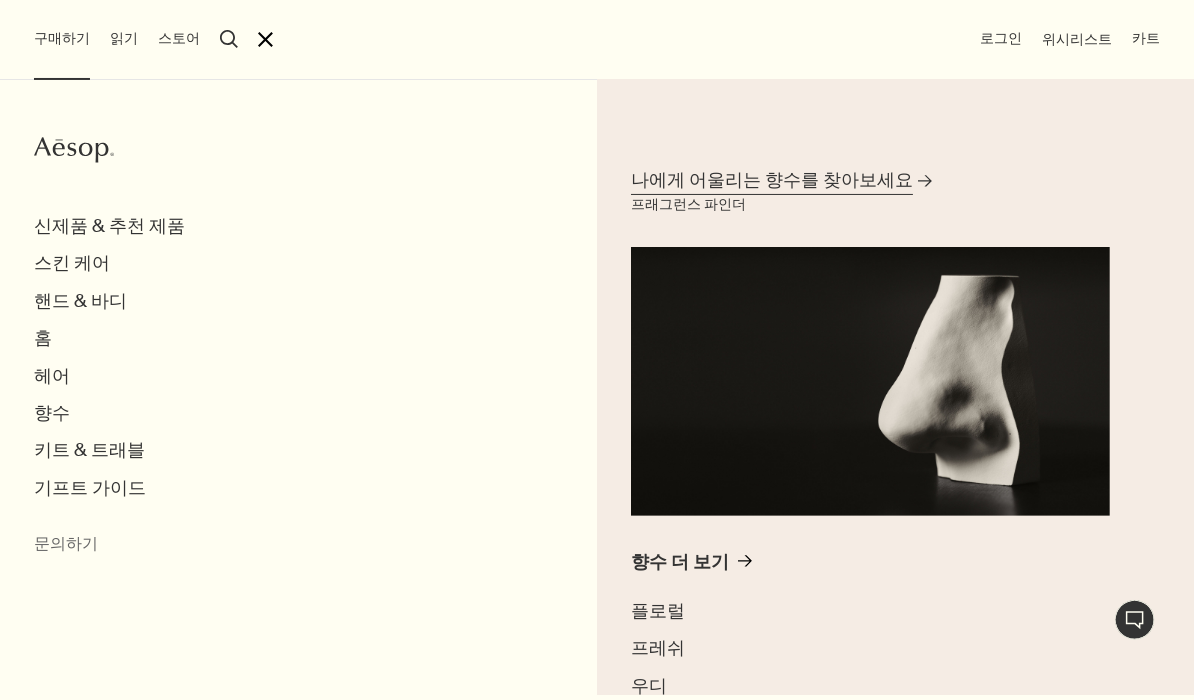 click on "나에게 어울리는 향수를 찾아보세요" at bounding box center (772, 180) 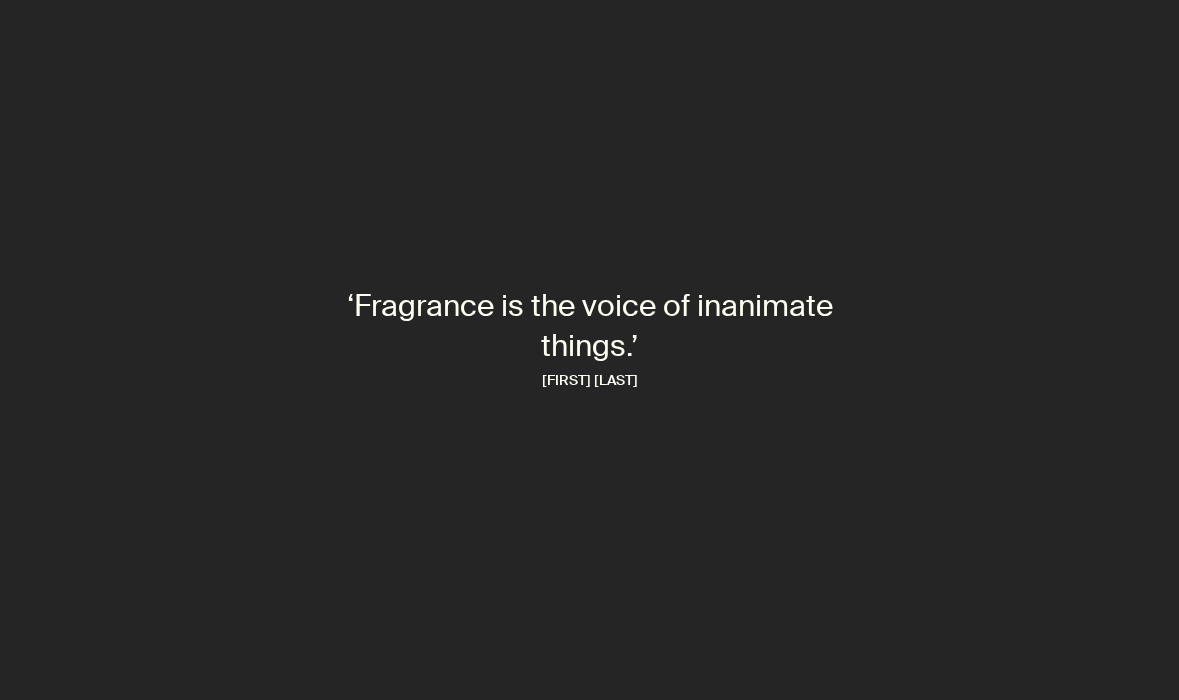 scroll, scrollTop: 0, scrollLeft: 0, axis: both 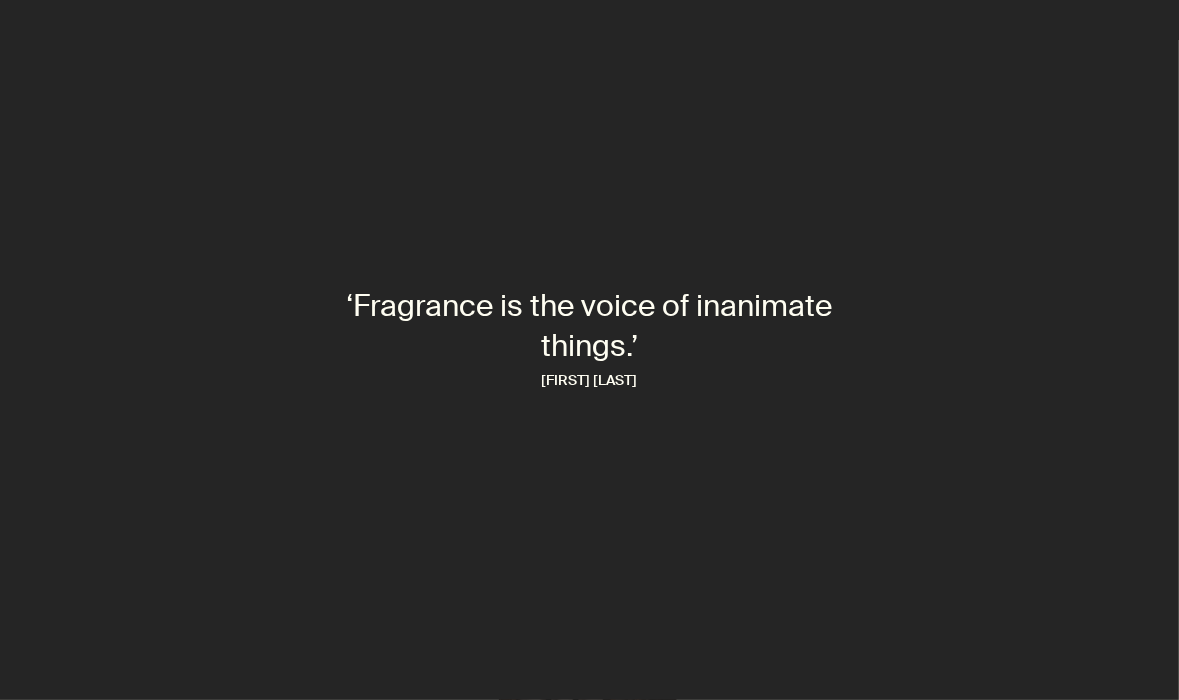 click on "Mary Webb" at bounding box center [590, 380] 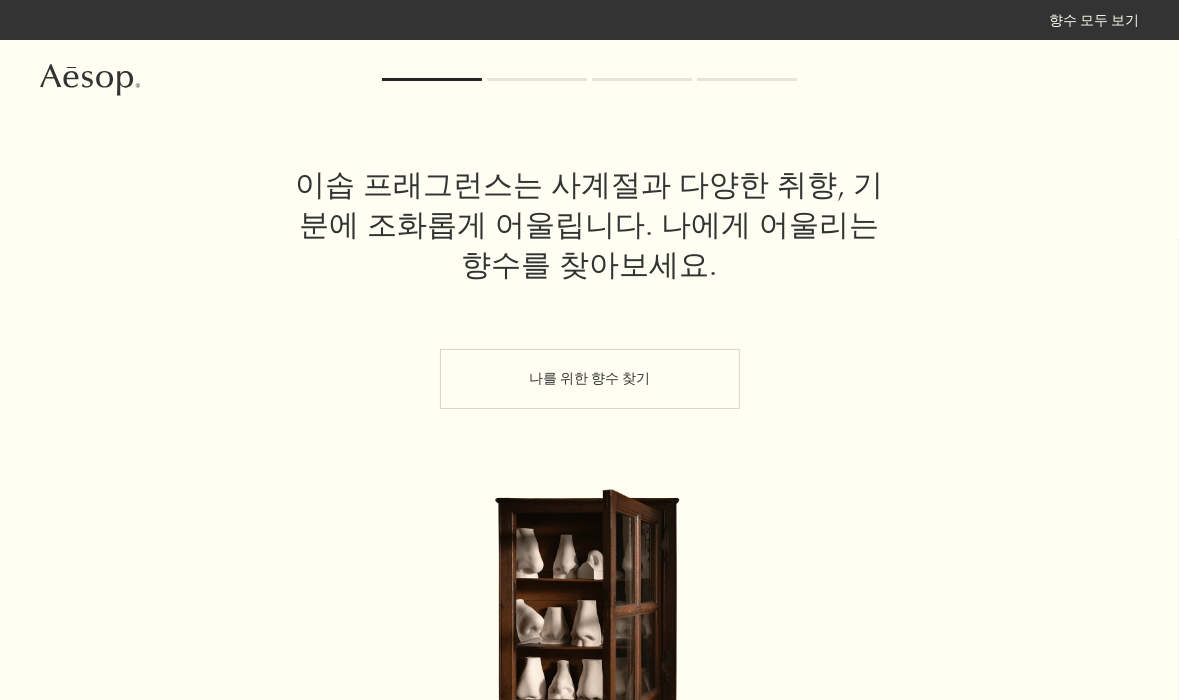 scroll, scrollTop: 0, scrollLeft: 0, axis: both 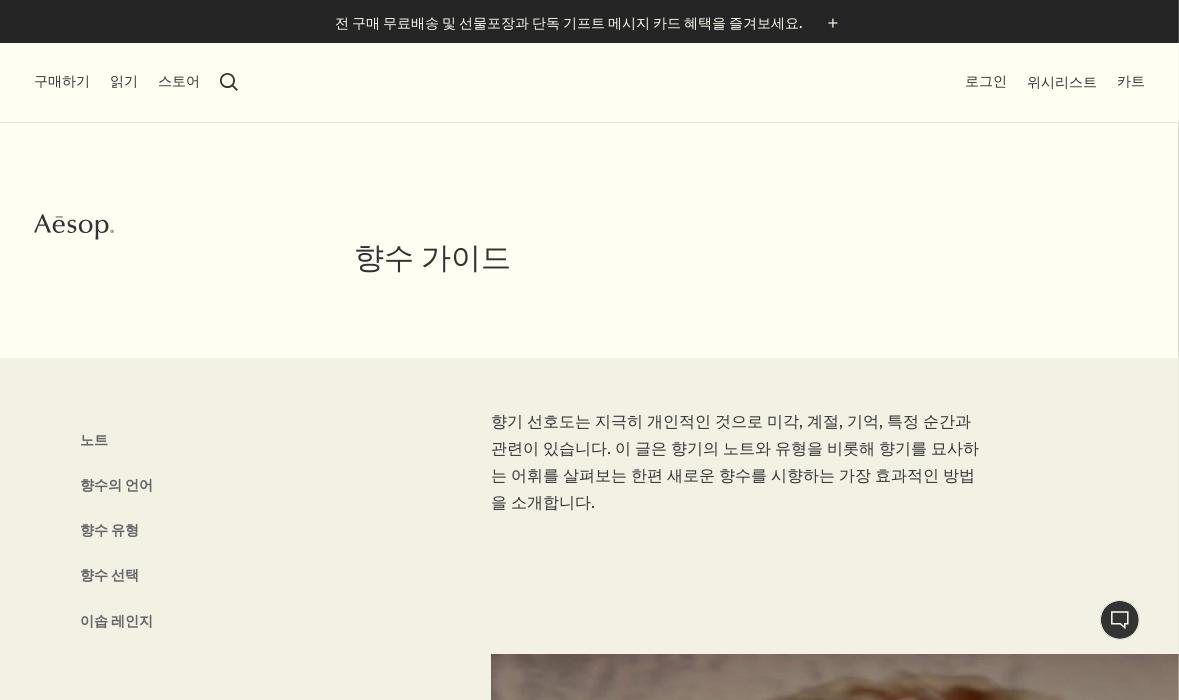 click on "구매하기" at bounding box center [62, 82] 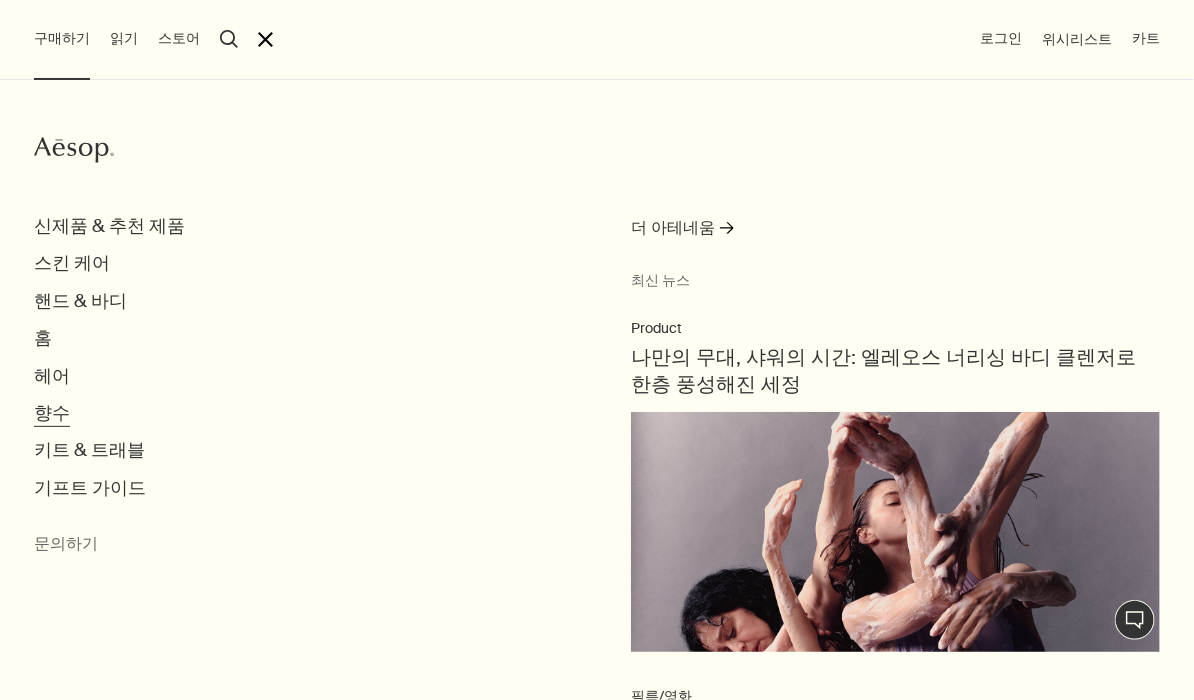 click on "향수" at bounding box center [109, 226] 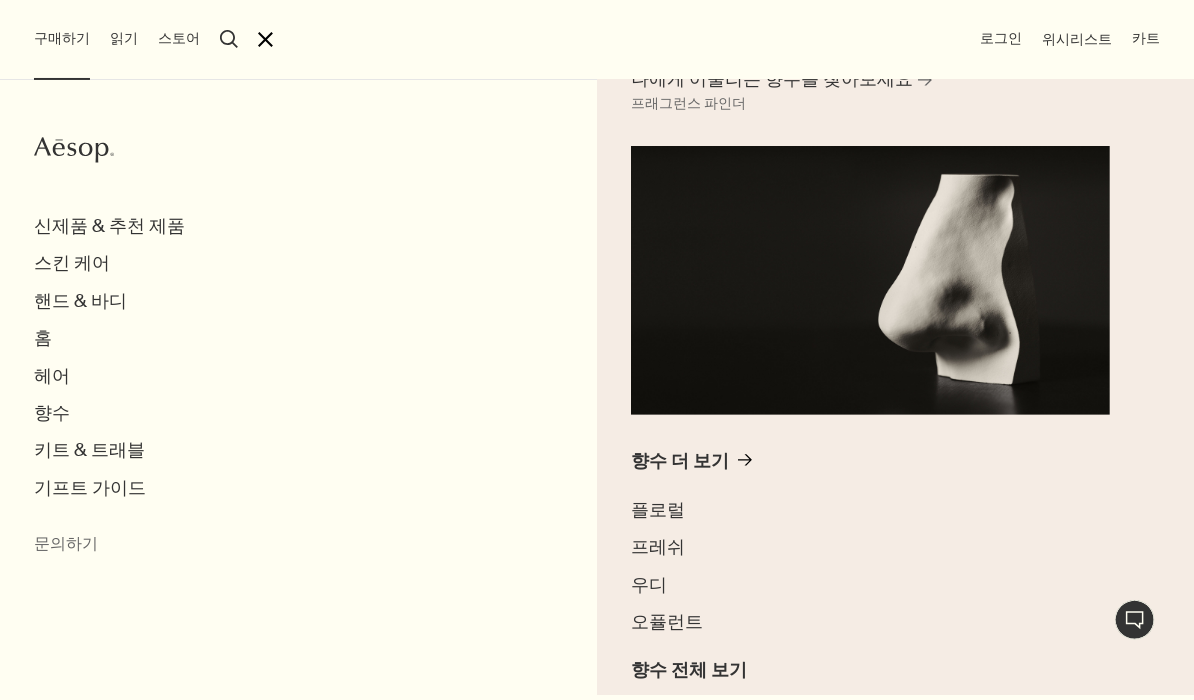 scroll, scrollTop: 141, scrollLeft: 0, axis: vertical 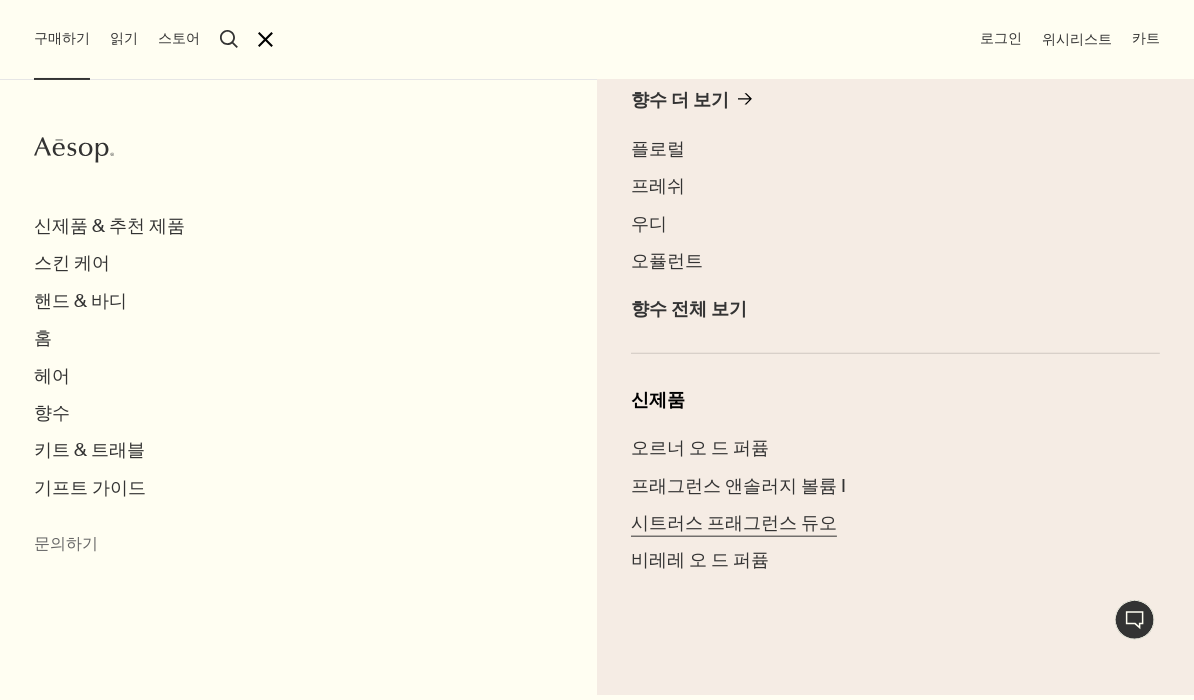 click on "시트러스 프래그런스 듀오" at bounding box center (734, 523) 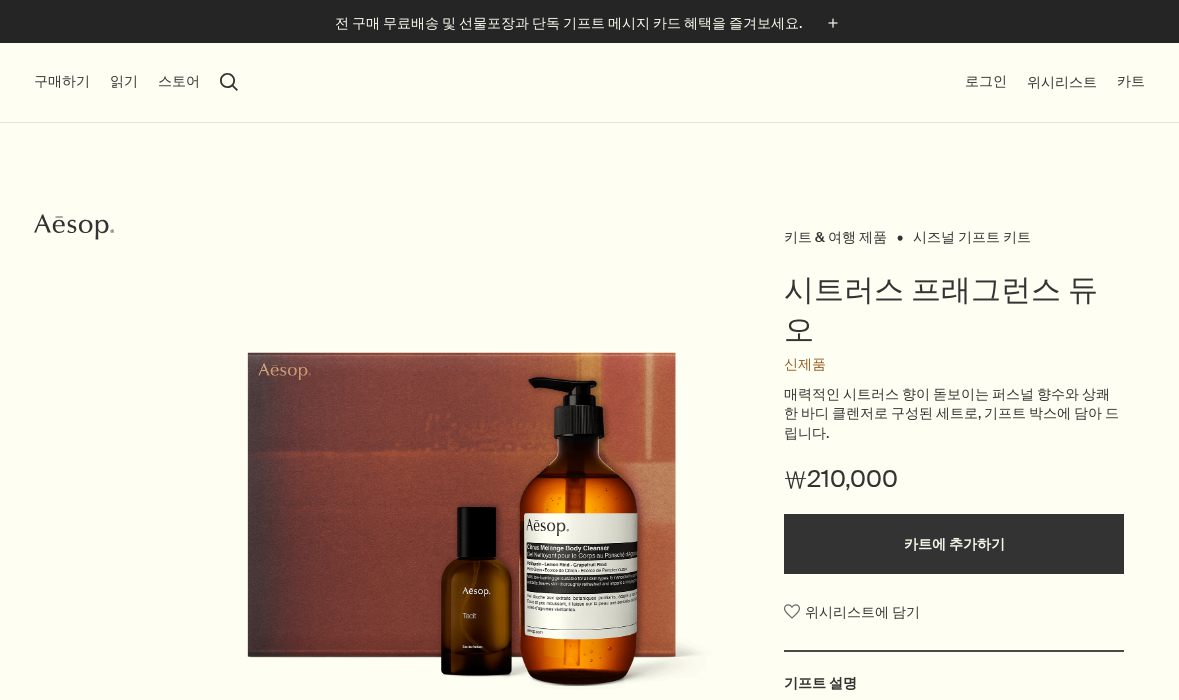 scroll, scrollTop: 0, scrollLeft: 0, axis: both 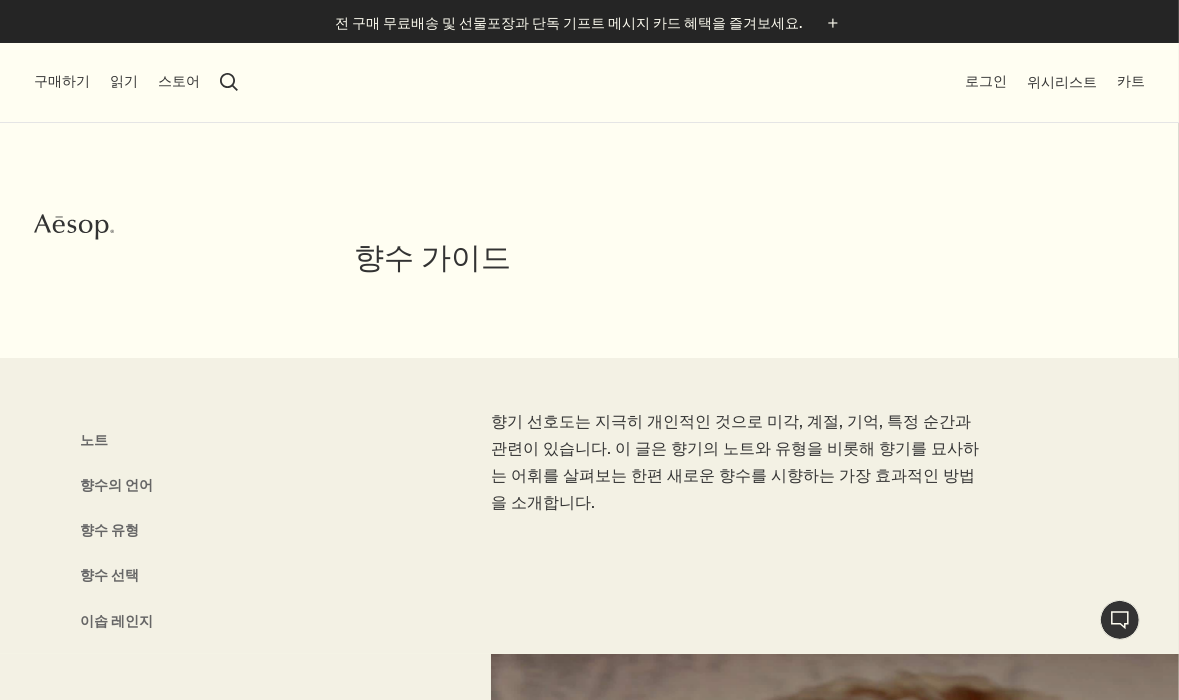 click on "구매하기" at bounding box center [62, 82] 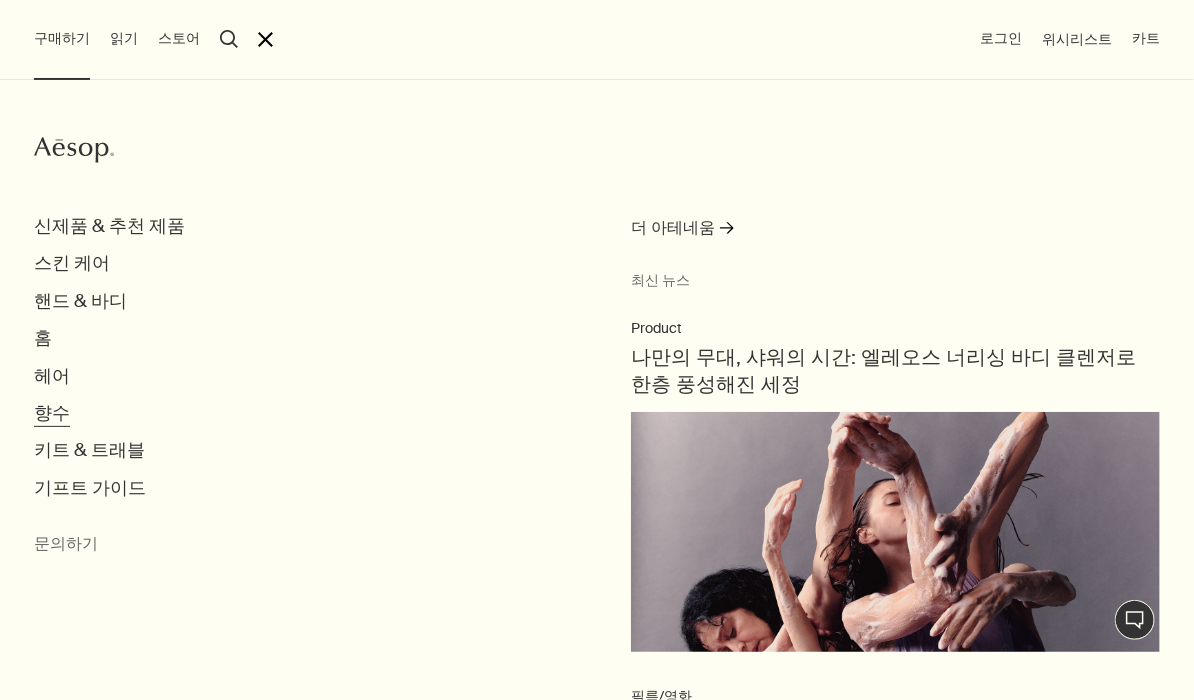 click on "향수" at bounding box center (109, 226) 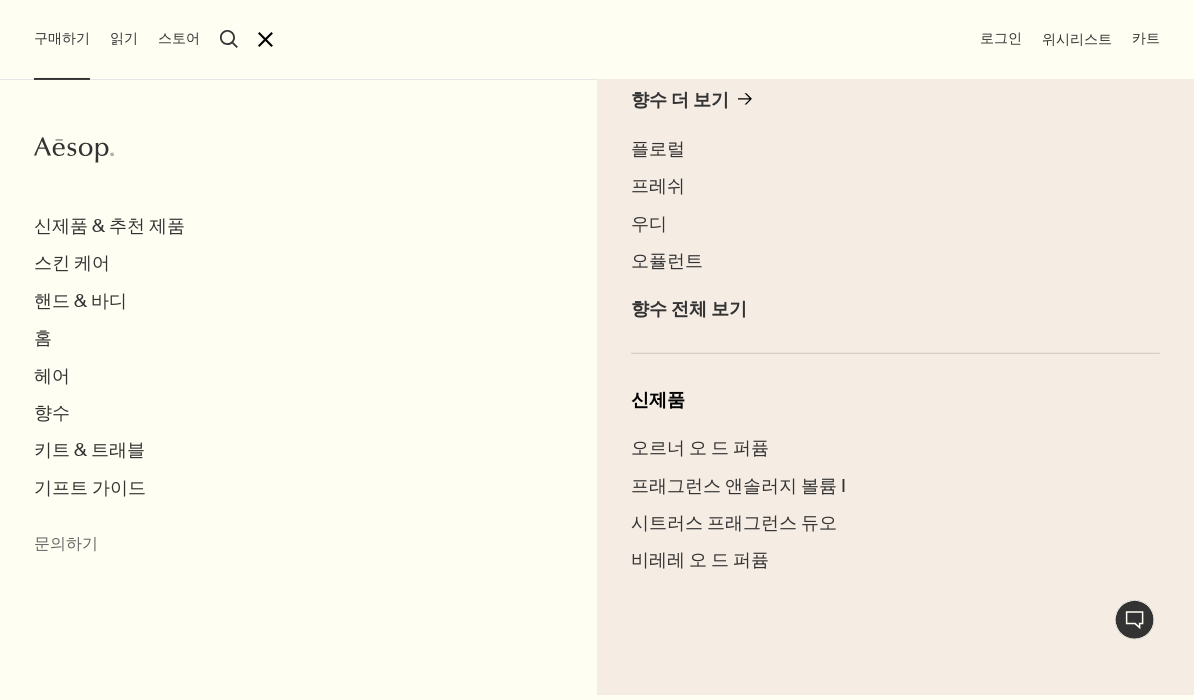 scroll, scrollTop: 429, scrollLeft: 0, axis: vertical 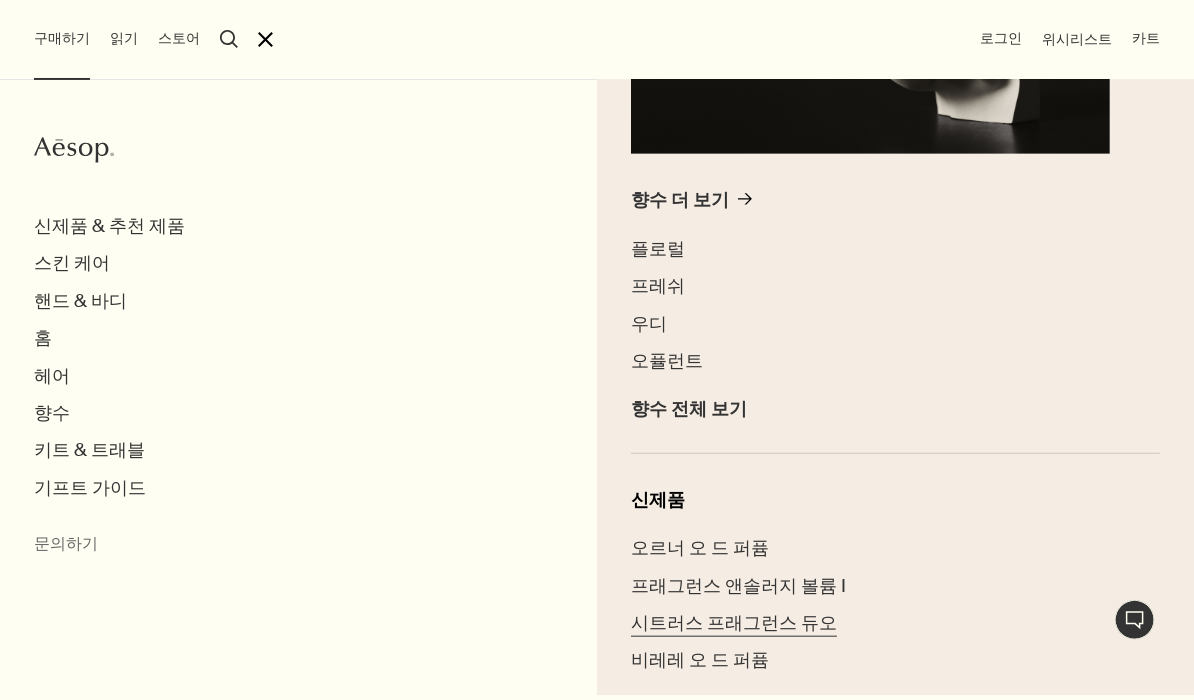 click on "시트러스 프래그런스 듀오" at bounding box center (734, 623) 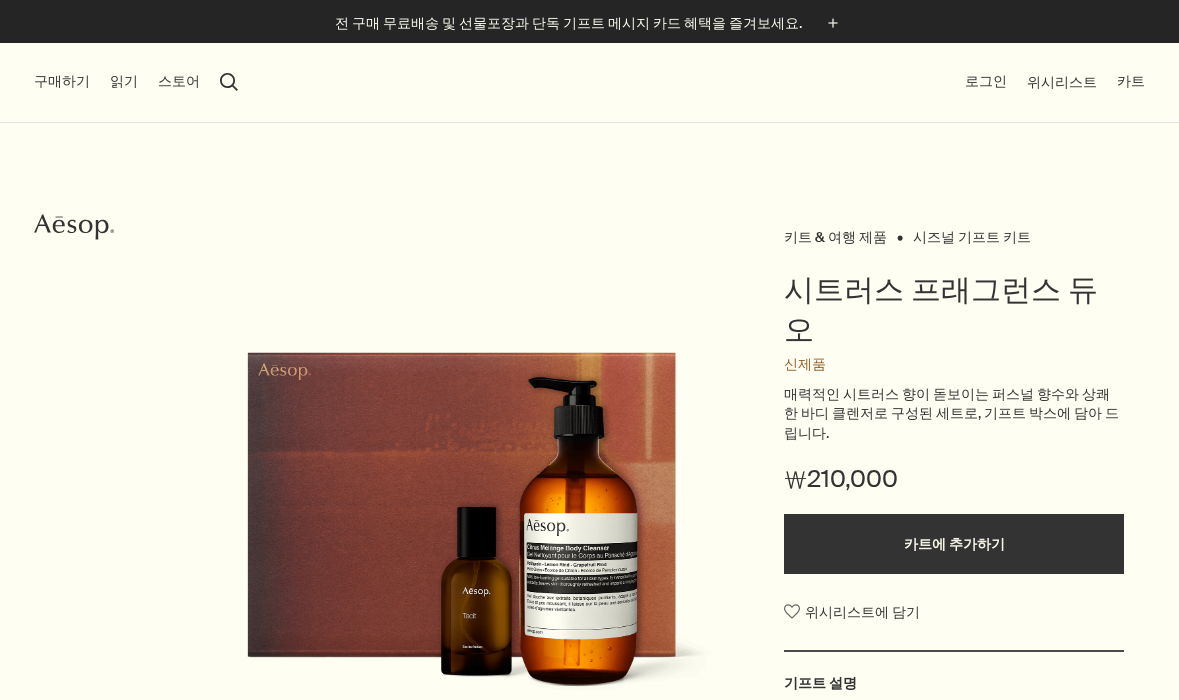 scroll, scrollTop: 0, scrollLeft: 0, axis: both 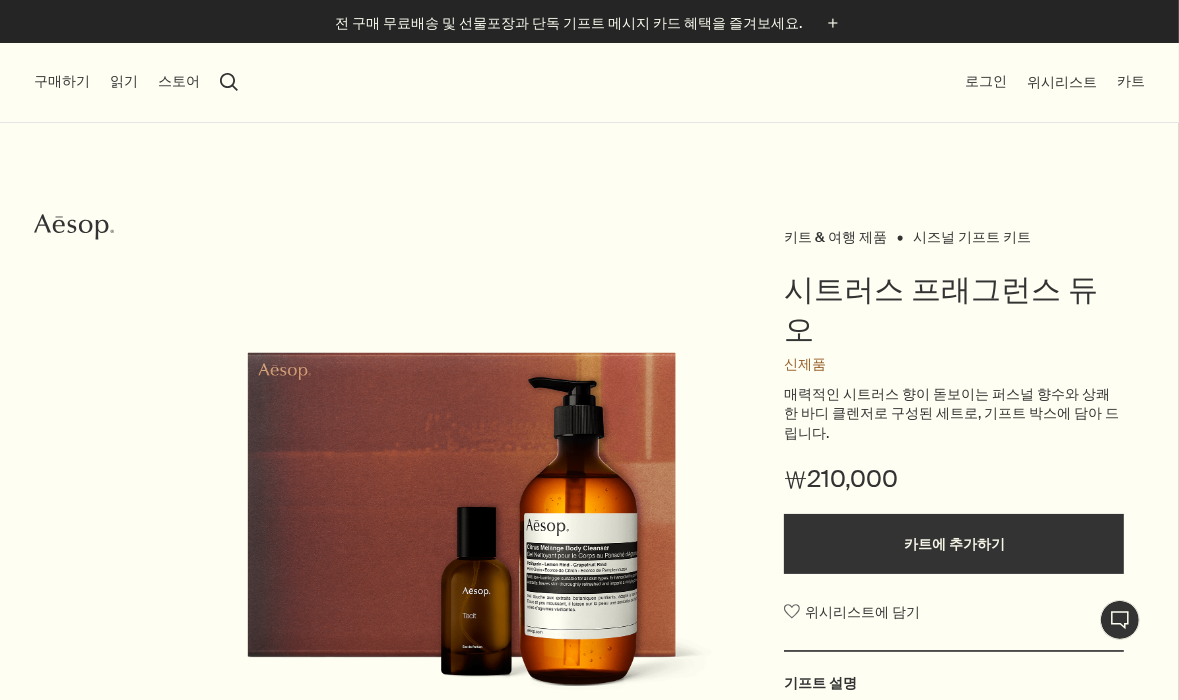 click on "구매하기" at bounding box center (62, 82) 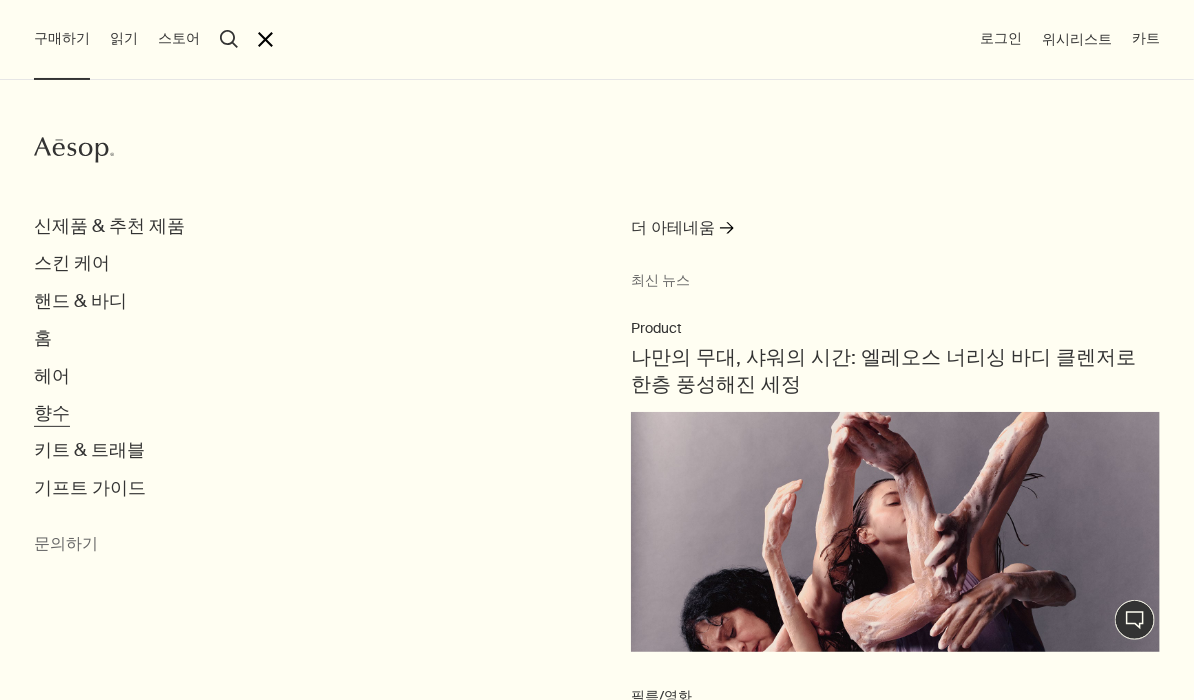 click on "향수" at bounding box center (109, 226) 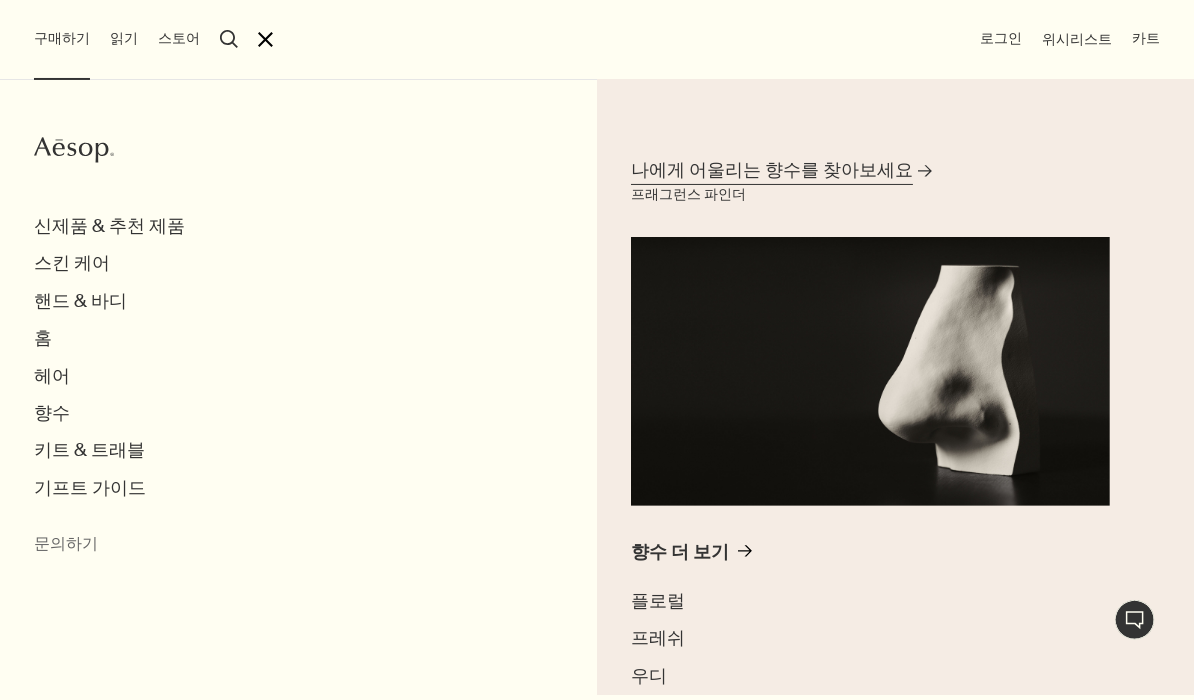 scroll, scrollTop: 100, scrollLeft: 0, axis: vertical 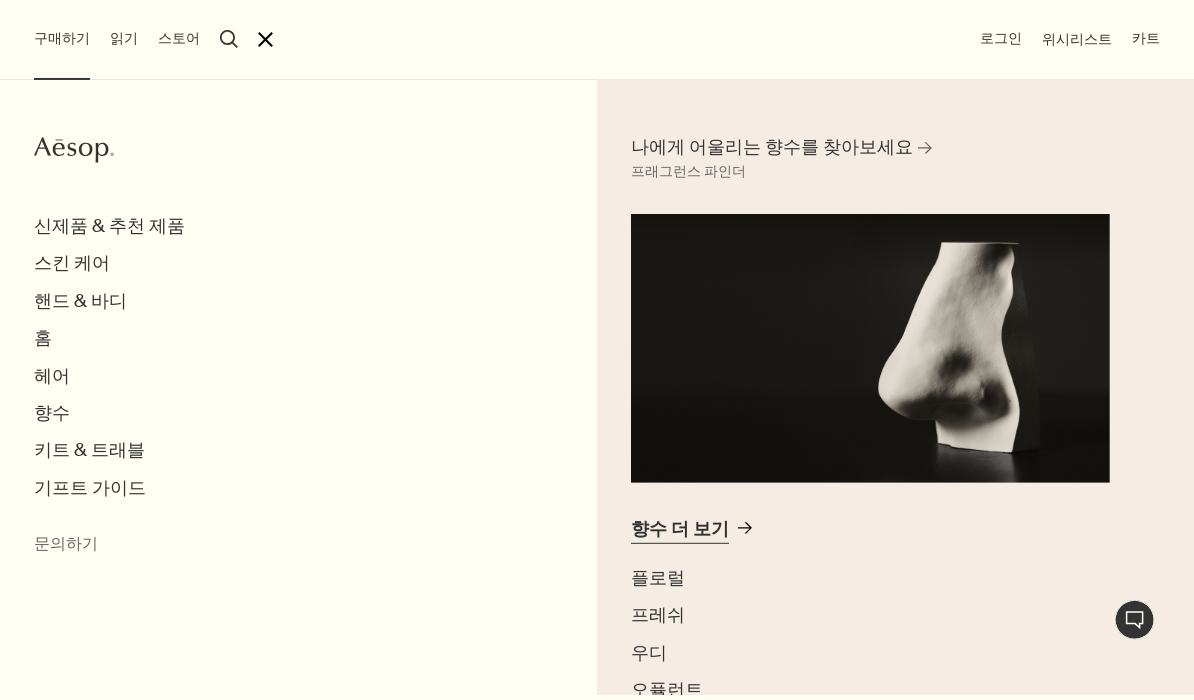 click on "향수 더 보기" at bounding box center (680, 529) 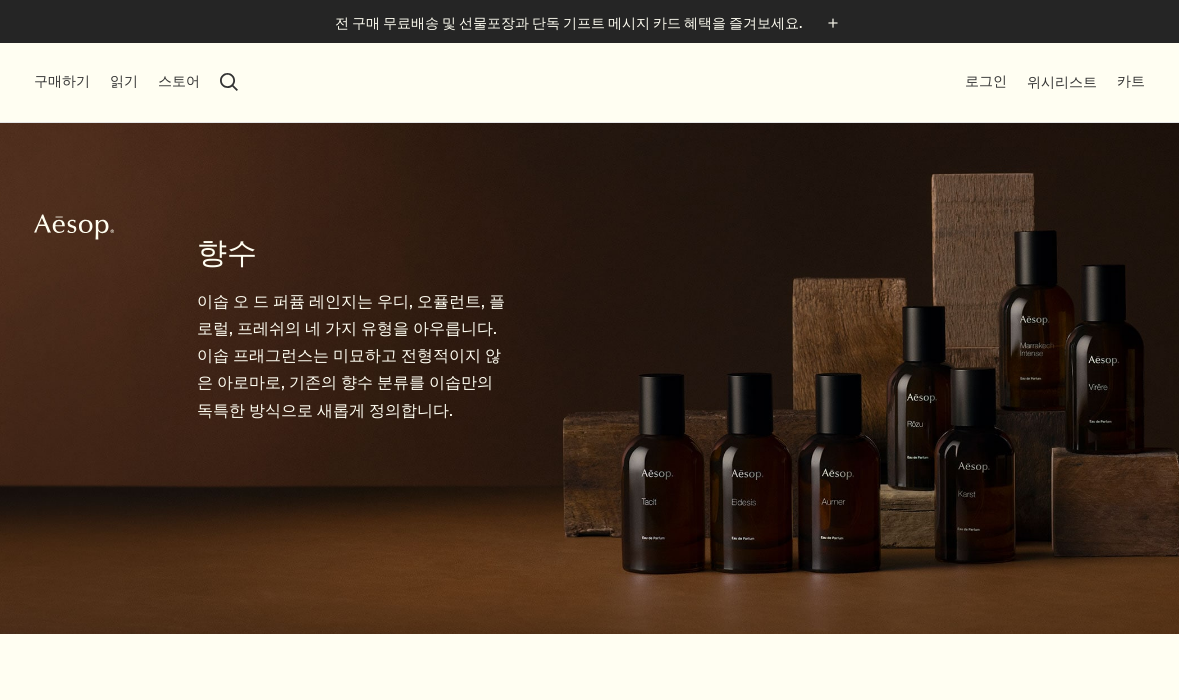 scroll, scrollTop: 0, scrollLeft: 0, axis: both 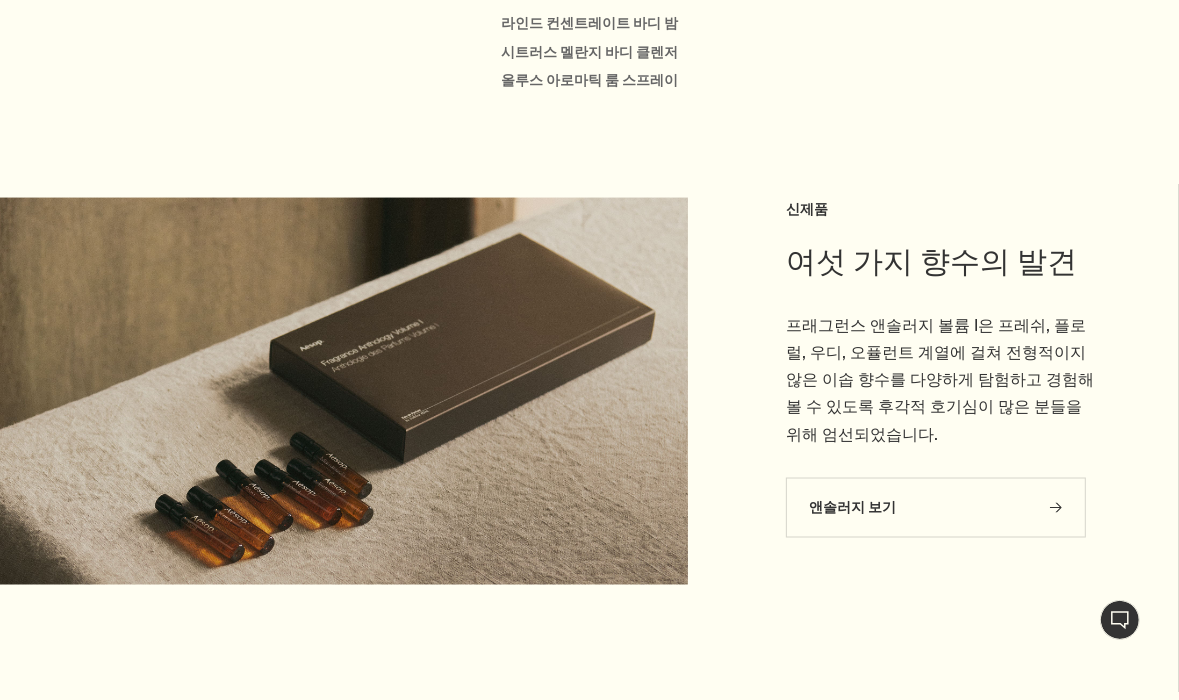 click at bounding box center (344, 391) 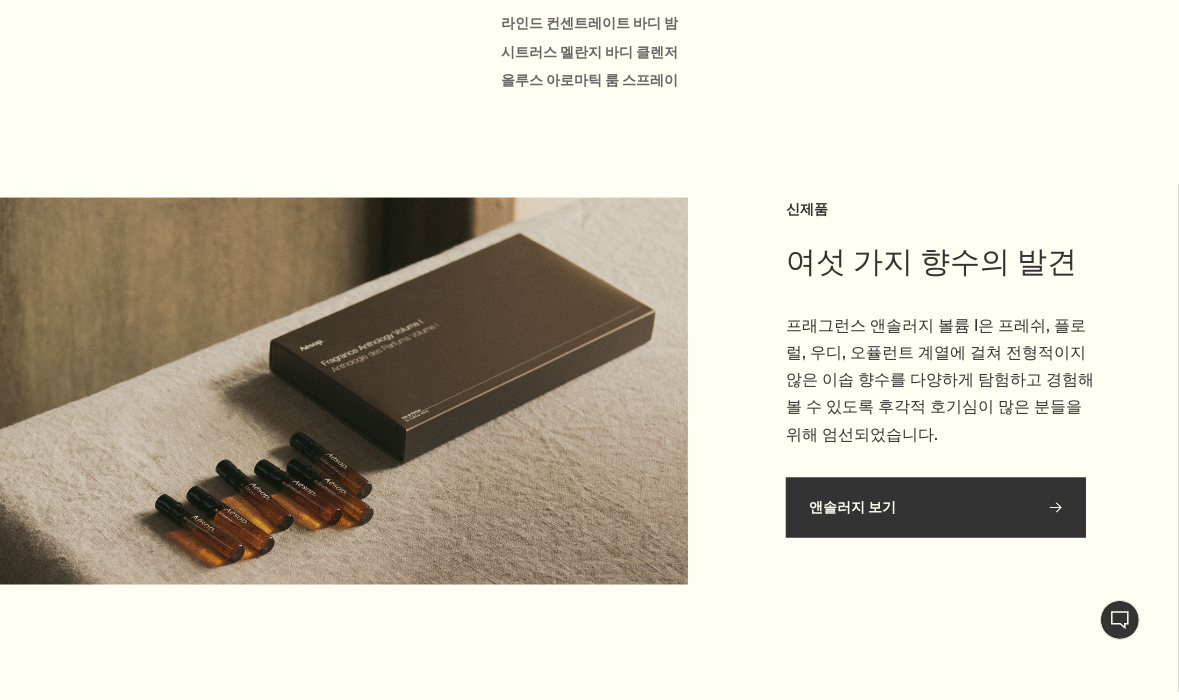 click on "앤솔러지 보기   rightArrow" at bounding box center [936, 508] 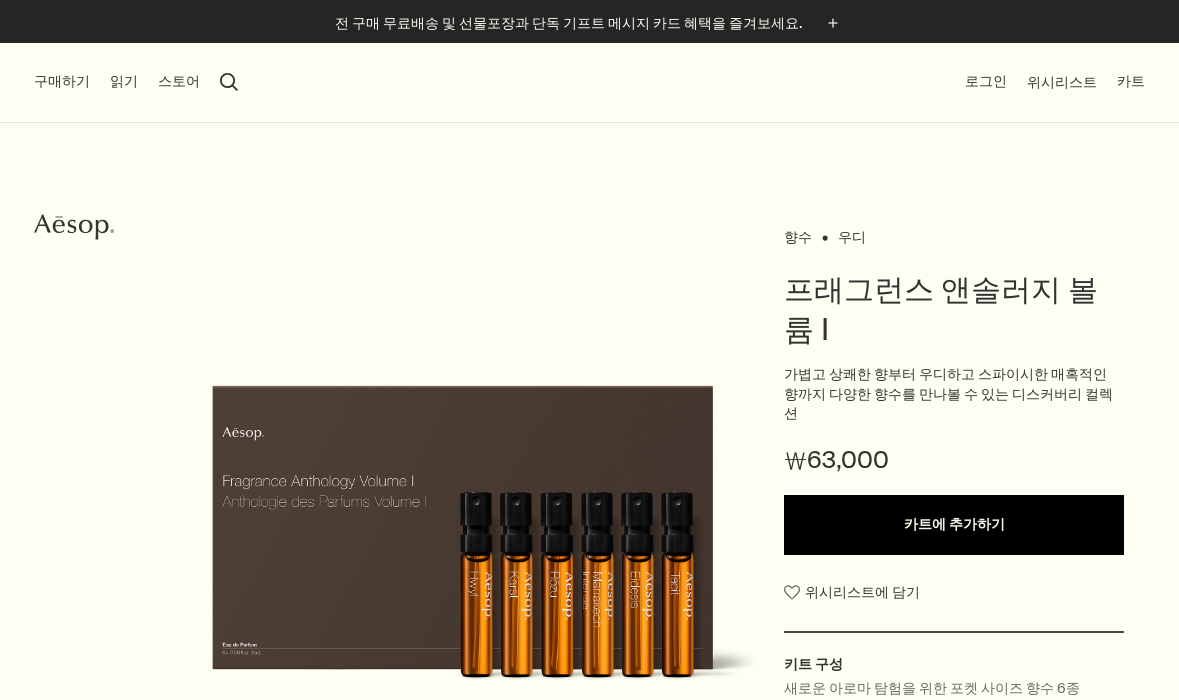 scroll, scrollTop: 0, scrollLeft: 0, axis: both 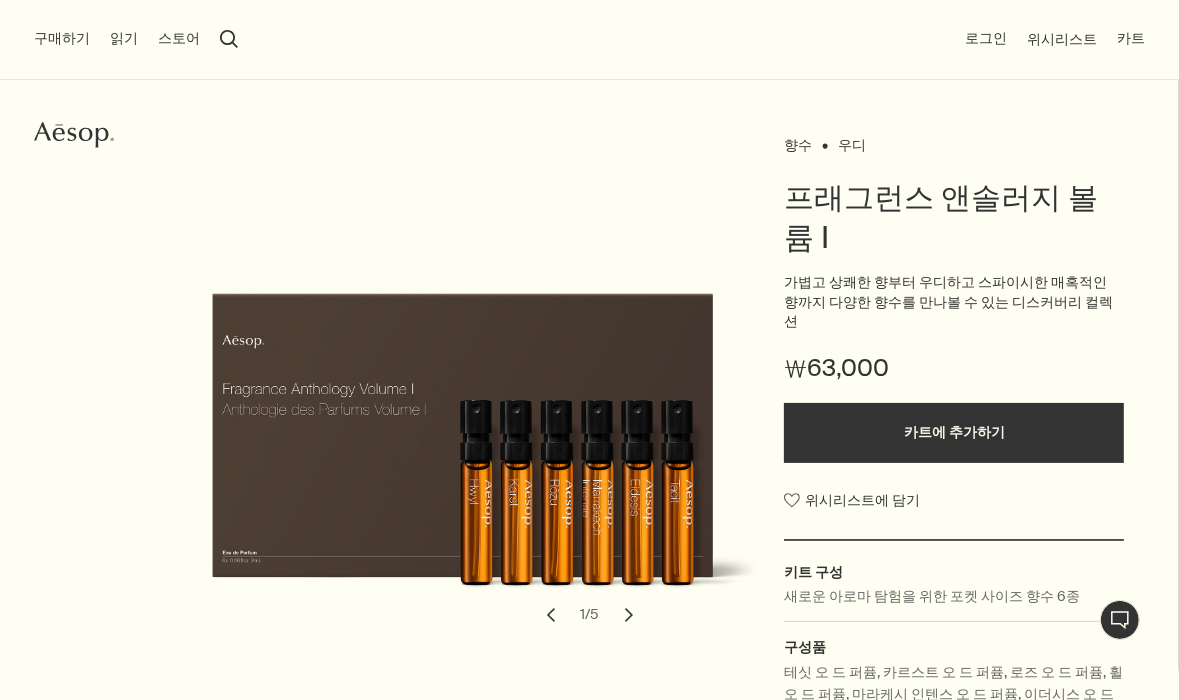 click on "chevron" at bounding box center [629, 615] 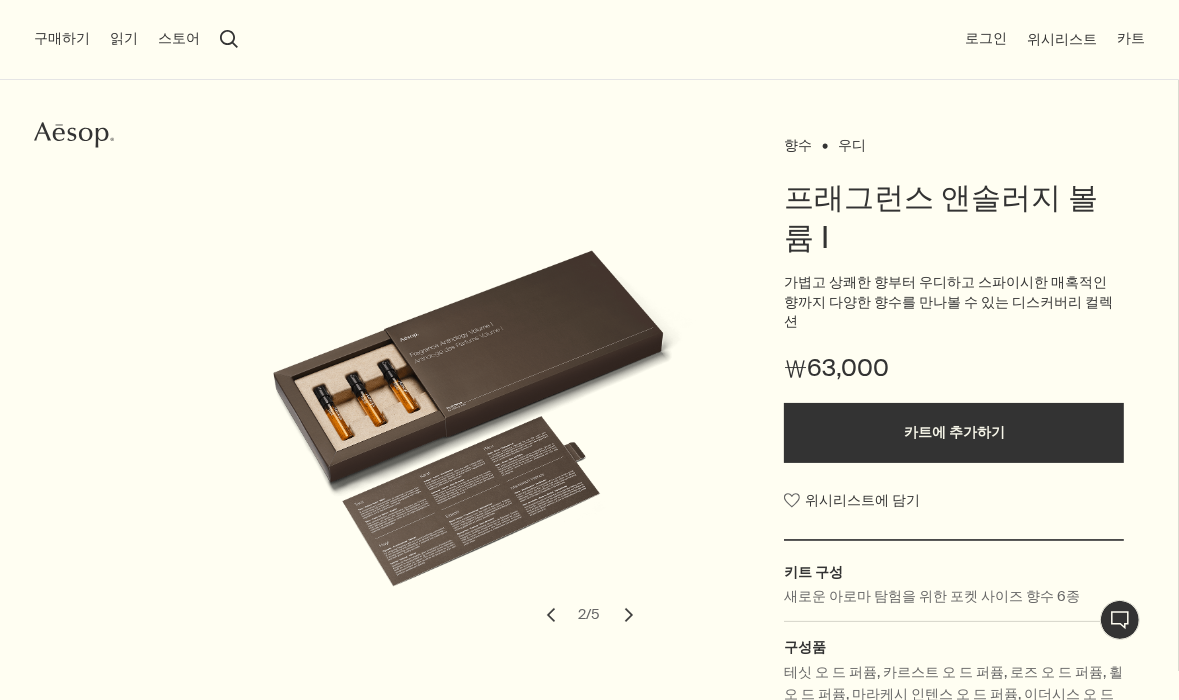 click on "chevron" at bounding box center [551, 615] 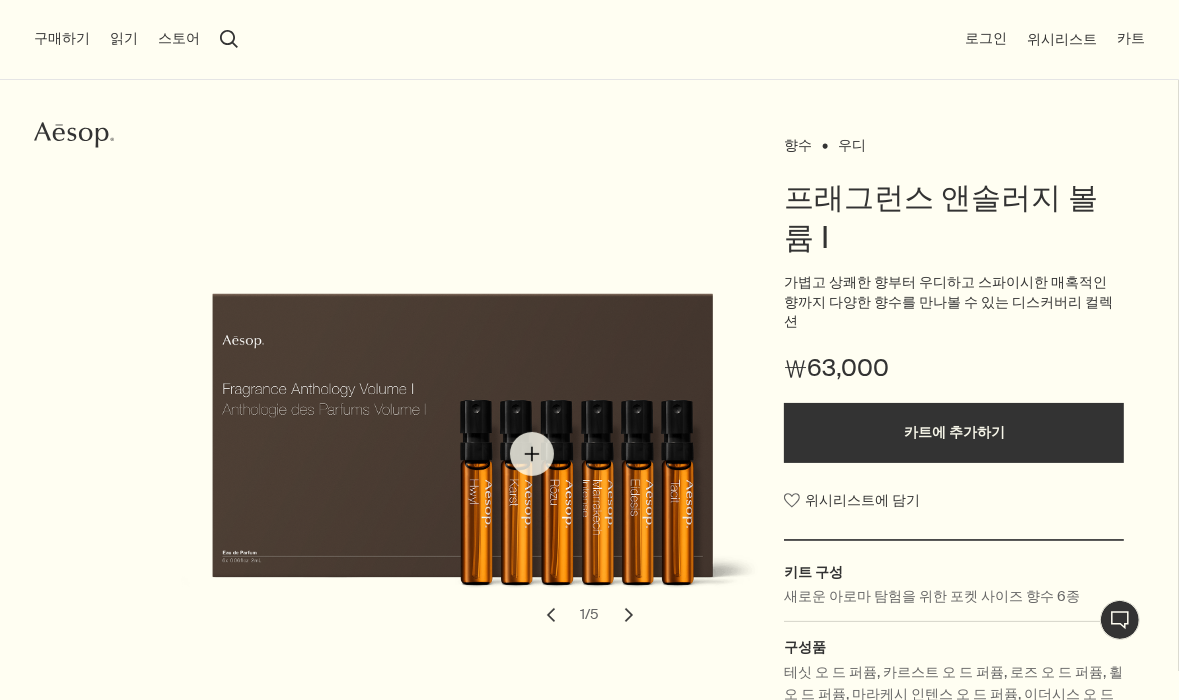 click at bounding box center [486, 430] 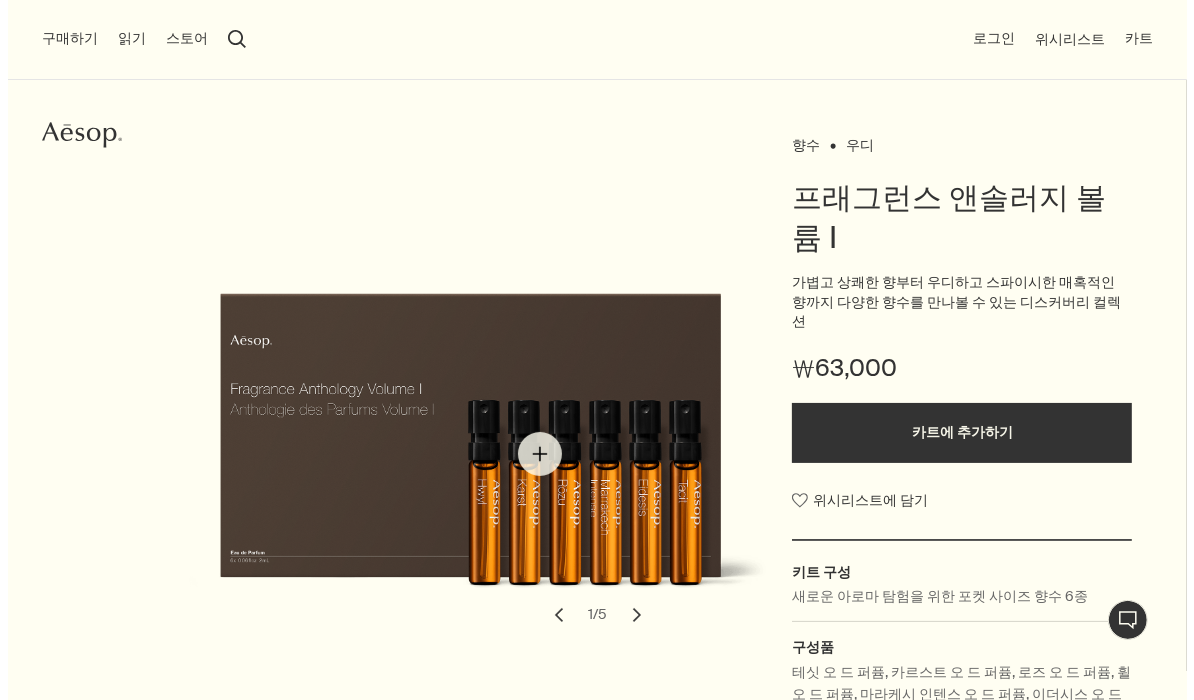 scroll, scrollTop: 0, scrollLeft: 0, axis: both 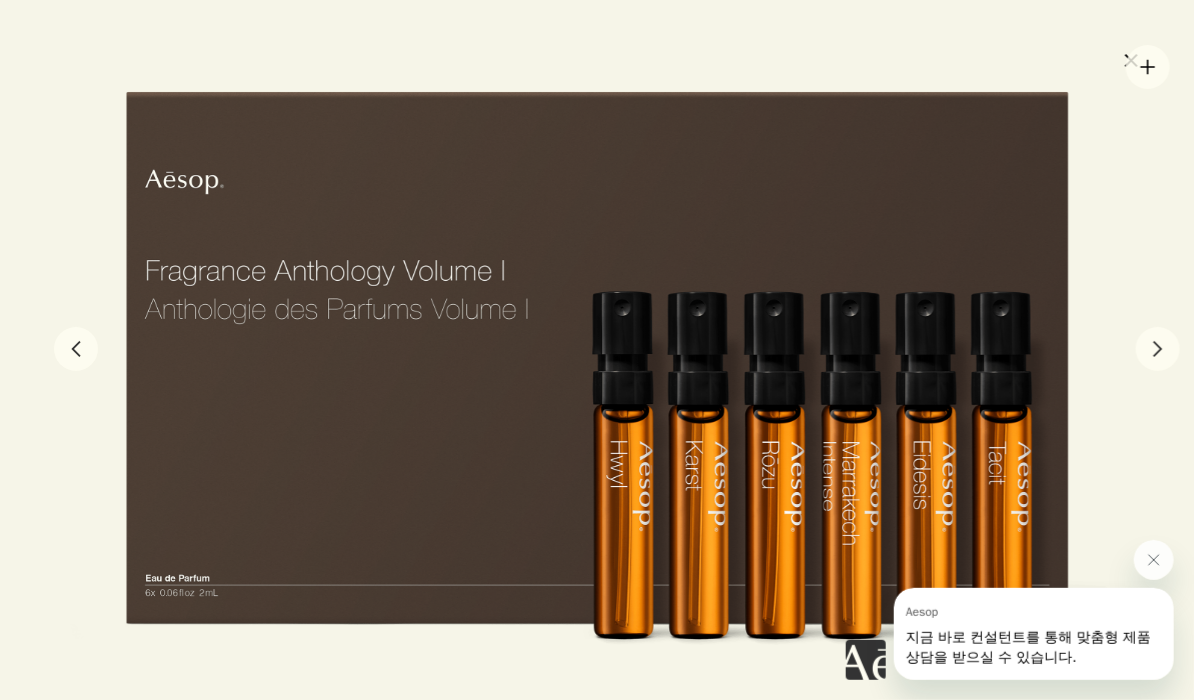 click on "close" at bounding box center (1131, 60) 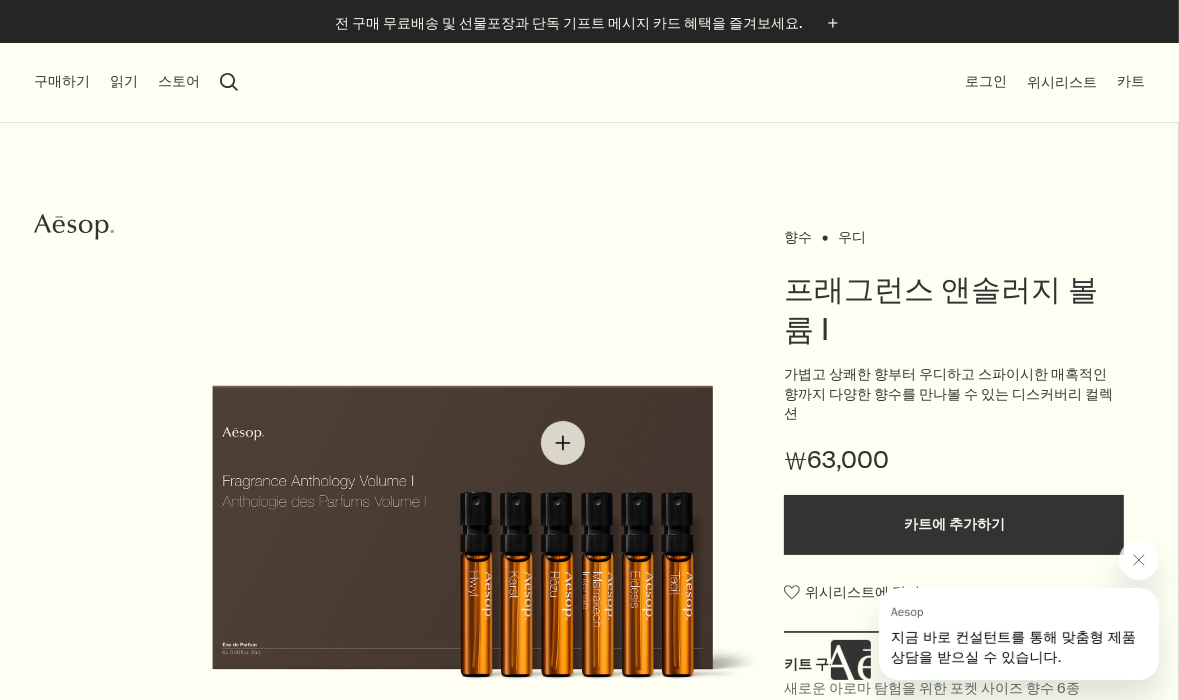click at bounding box center (486, 522) 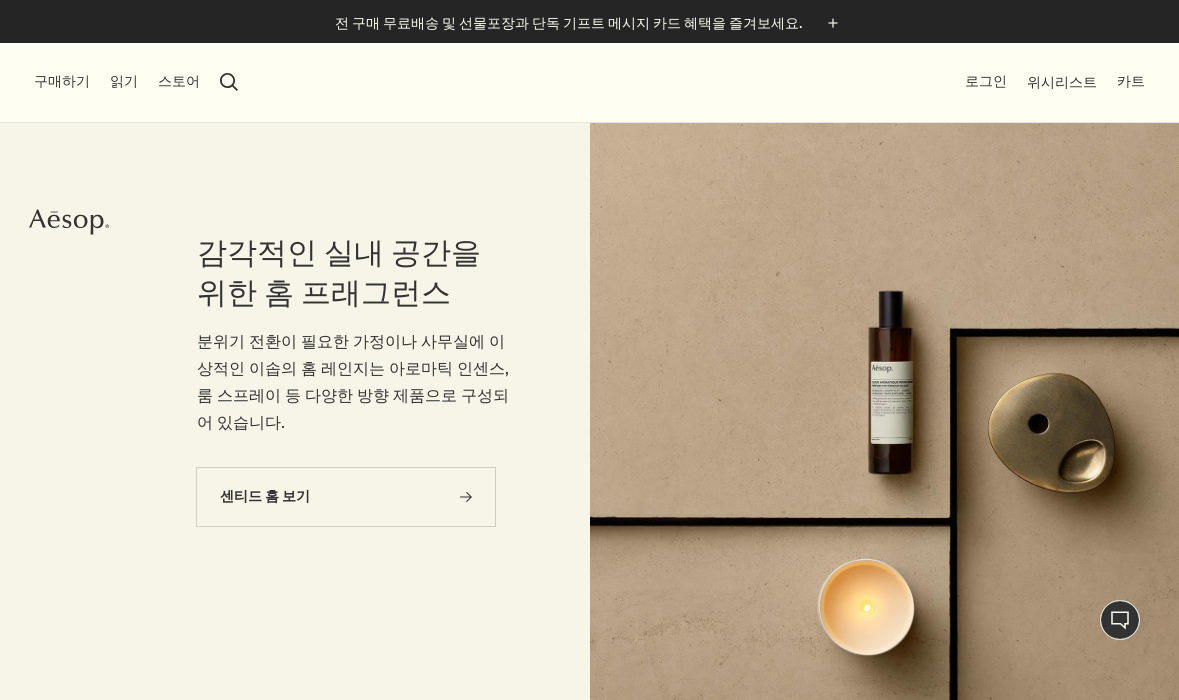 scroll, scrollTop: 0, scrollLeft: 0, axis: both 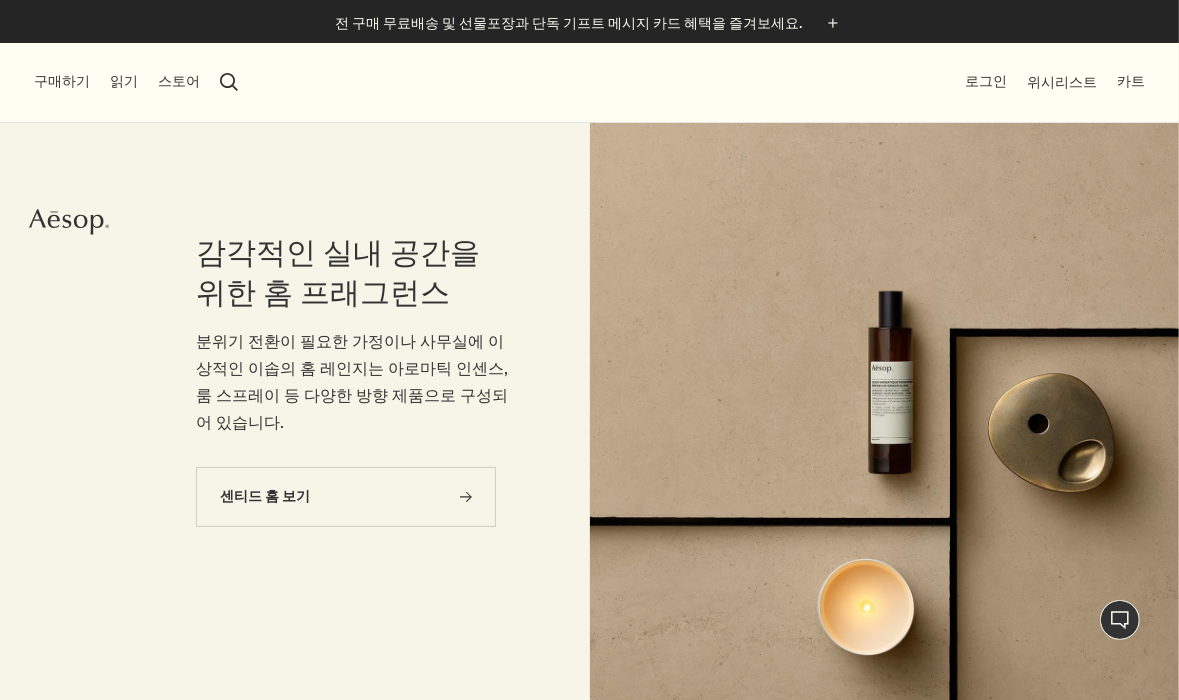 click on "구매하기" at bounding box center [62, 82] 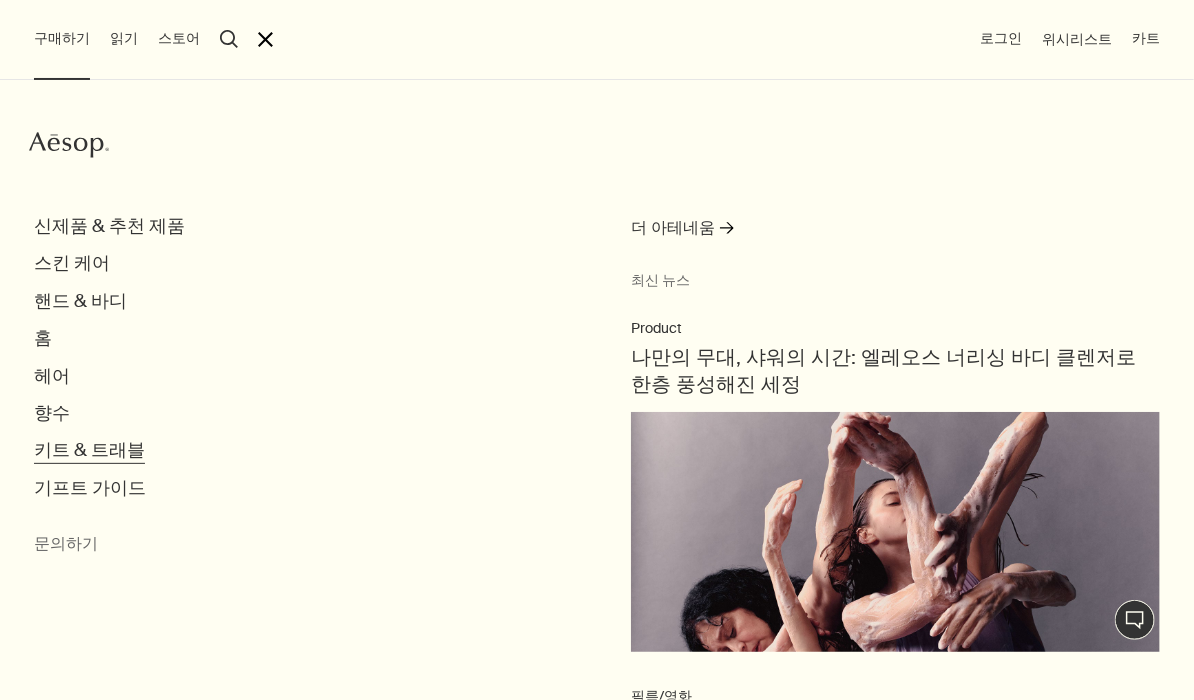 click on "키트 & 트래블" at bounding box center (109, 226) 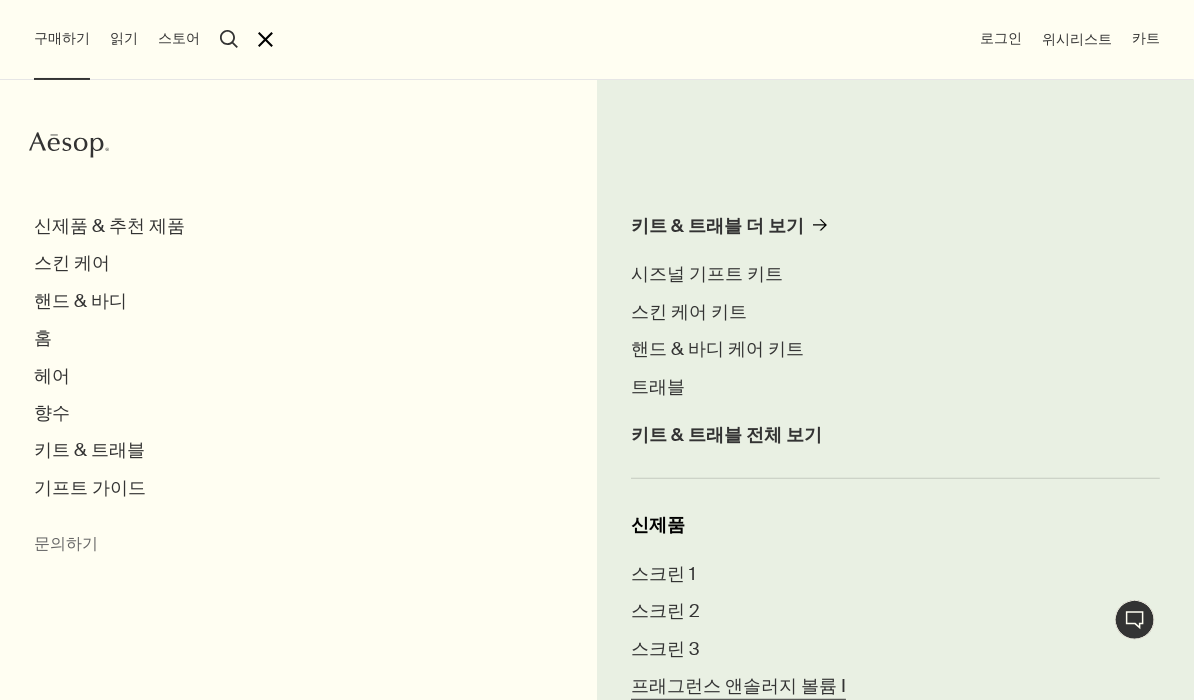 click on "프래그런스 앤솔러지 볼륨 I" at bounding box center (738, 686) 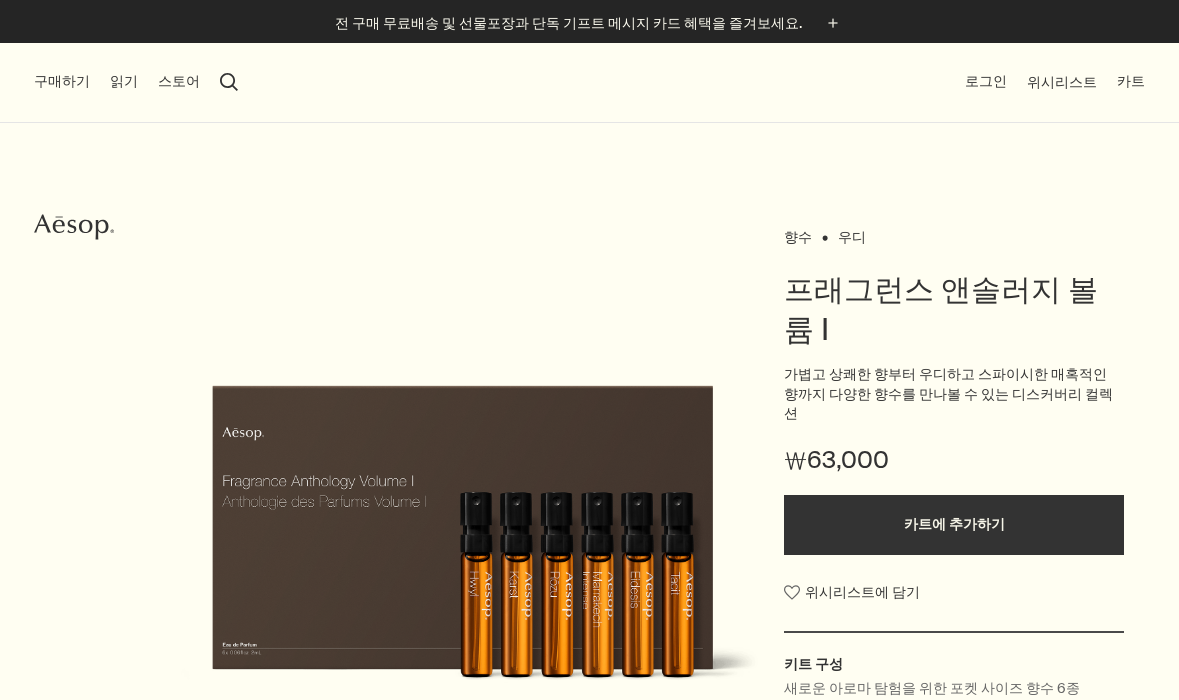 scroll, scrollTop: 0, scrollLeft: 0, axis: both 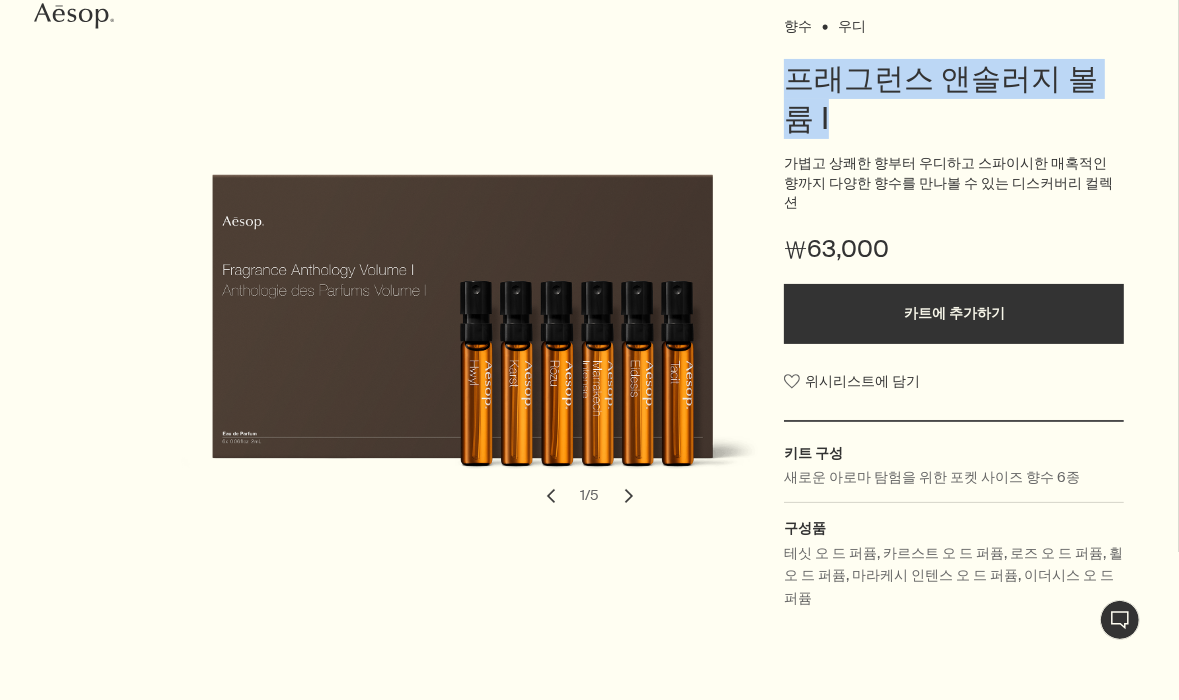 drag, startPoint x: 825, startPoint y: 75, endPoint x: 1124, endPoint y: 77, distance: 299.00668 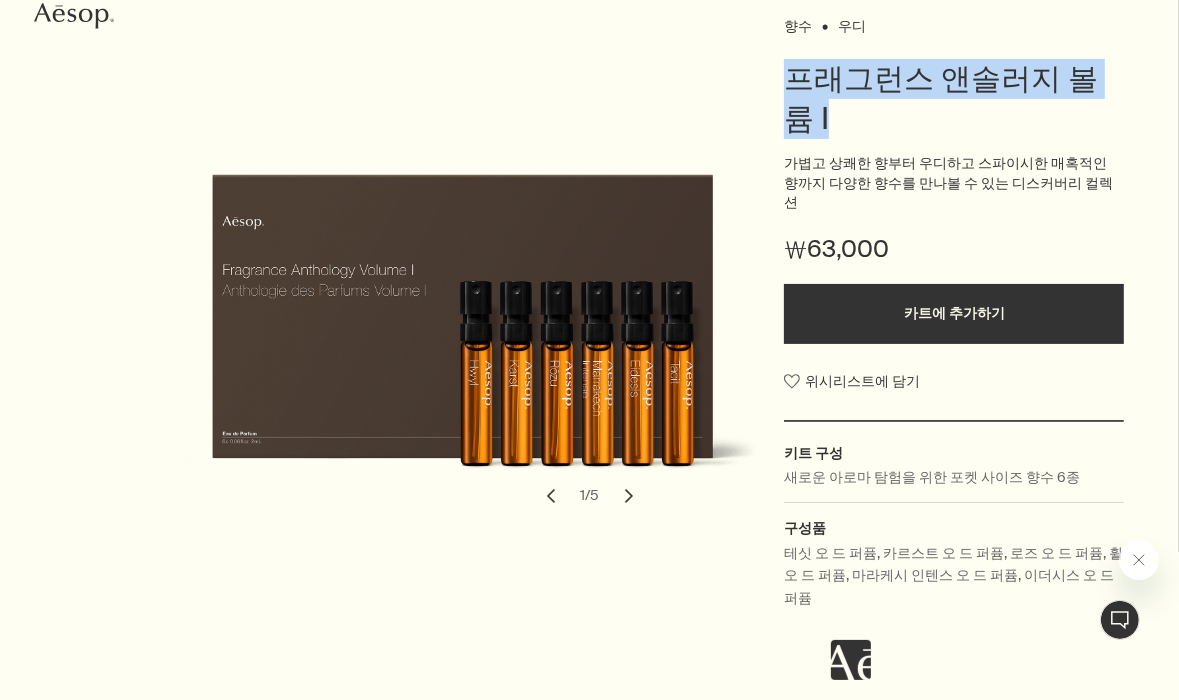 scroll, scrollTop: 0, scrollLeft: 0, axis: both 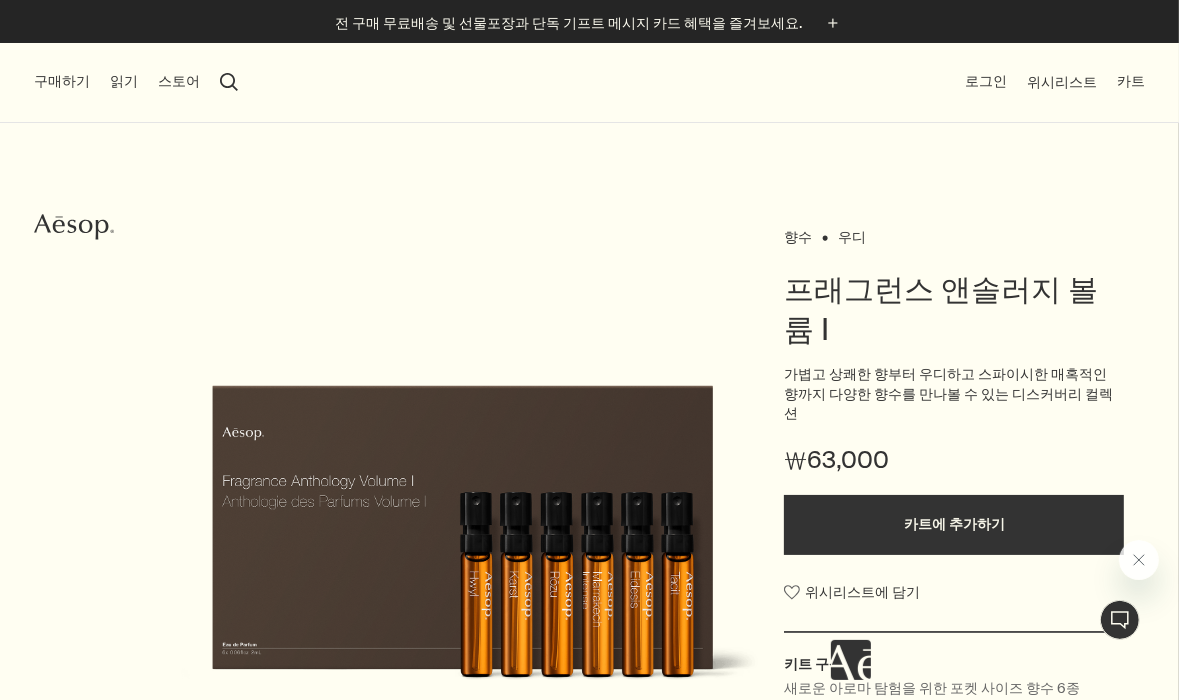 click on "구매하기 신제품 & 추천 제품 스킨 케어 핸드 & 바디 홈 헤어 향수 키트 & 트래블 기프트 가이드 문의하기 읽기 회사 소개 브랜드 스토리 채용 이솝 재단 문의하기   rightUpArrow 철학 디자인 제품 스토어 search 검색 로그인 위시리스트 카트" at bounding box center [589, 83] 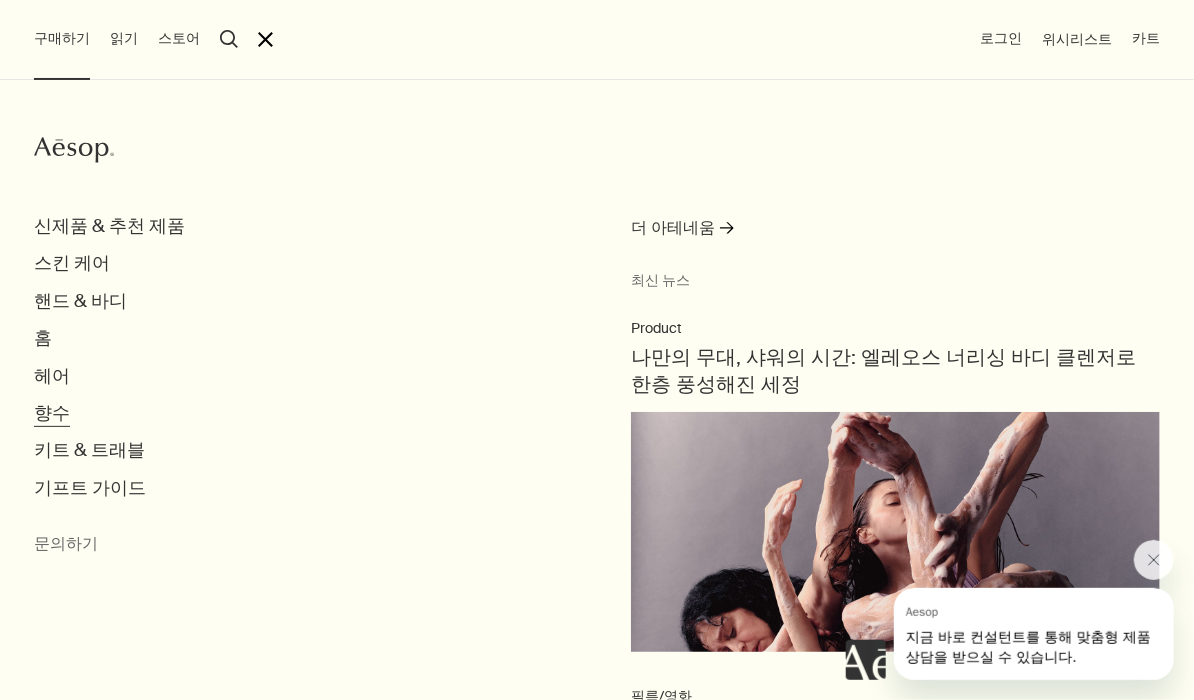 click on "향수" at bounding box center (109, 226) 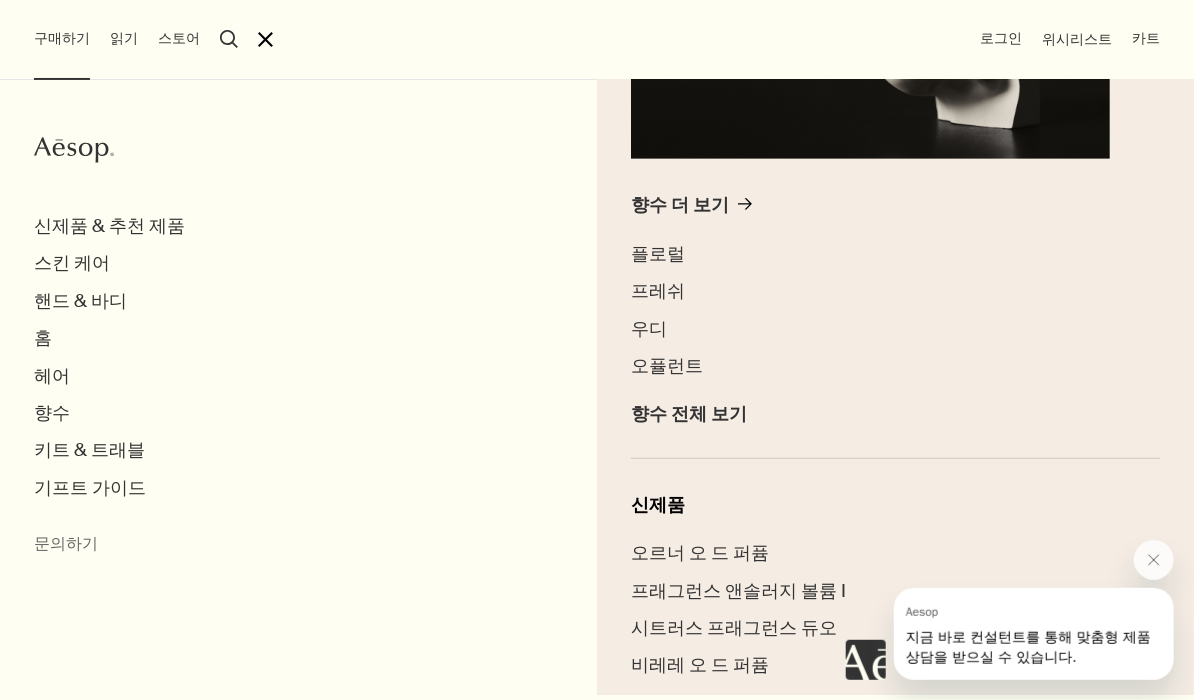 scroll, scrollTop: 529, scrollLeft: 0, axis: vertical 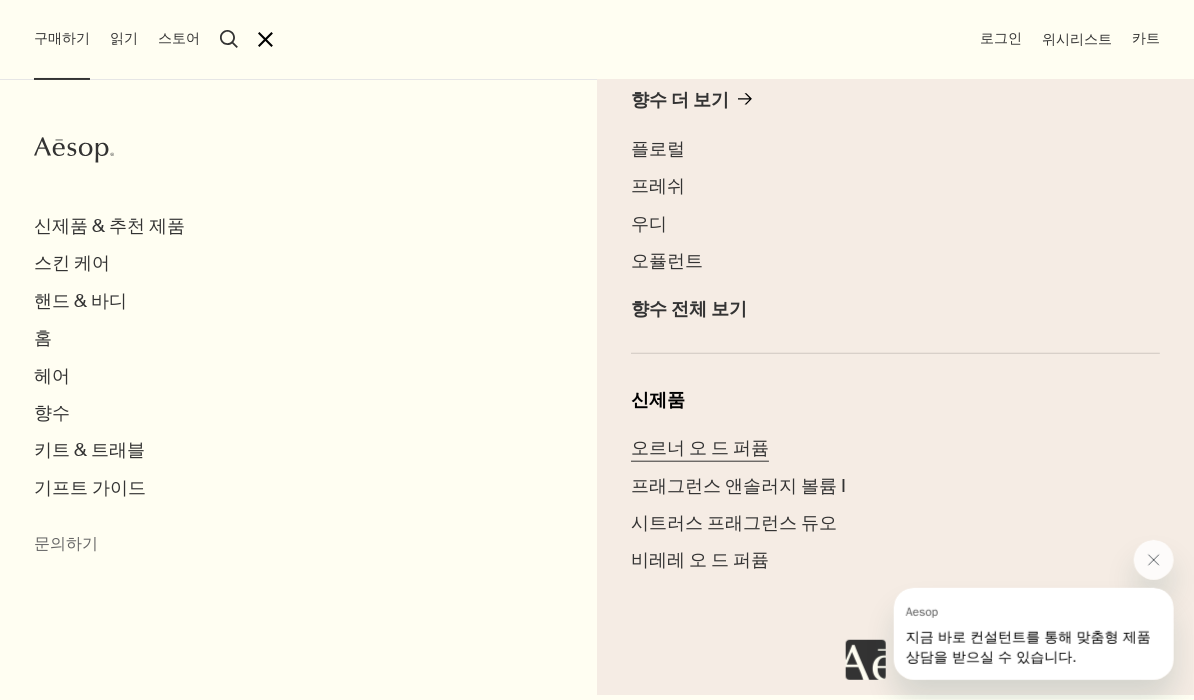 click on "오르너 오 드 퍼퓸" at bounding box center [700, 448] 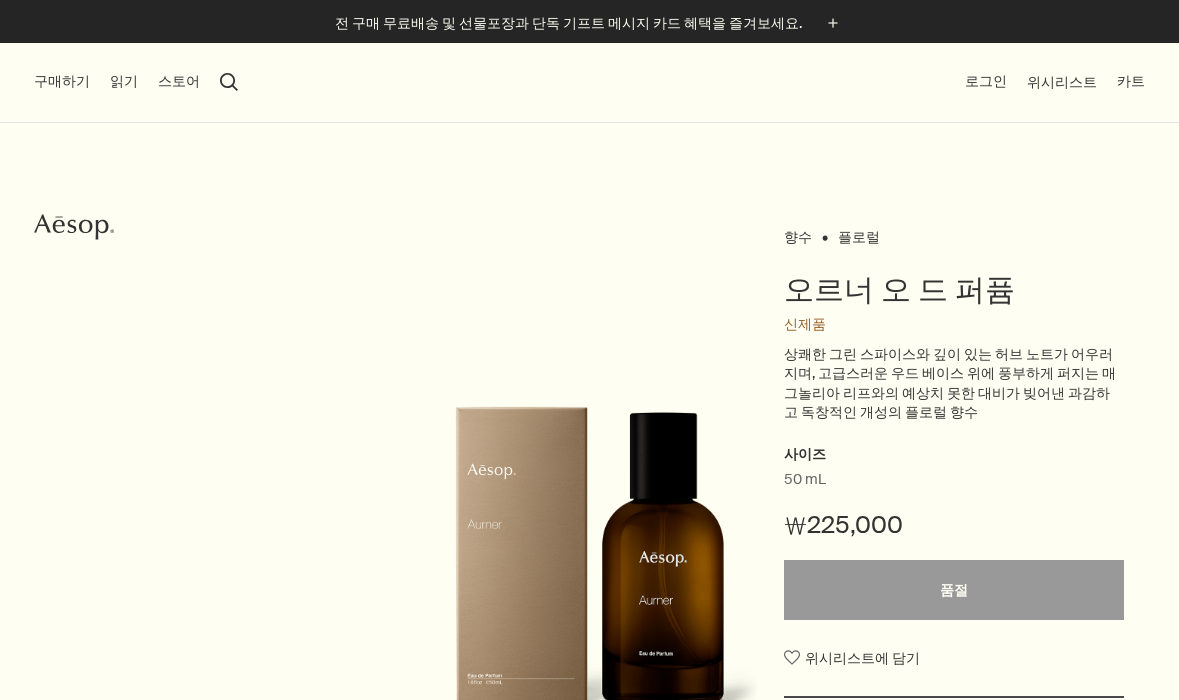scroll, scrollTop: 0, scrollLeft: 0, axis: both 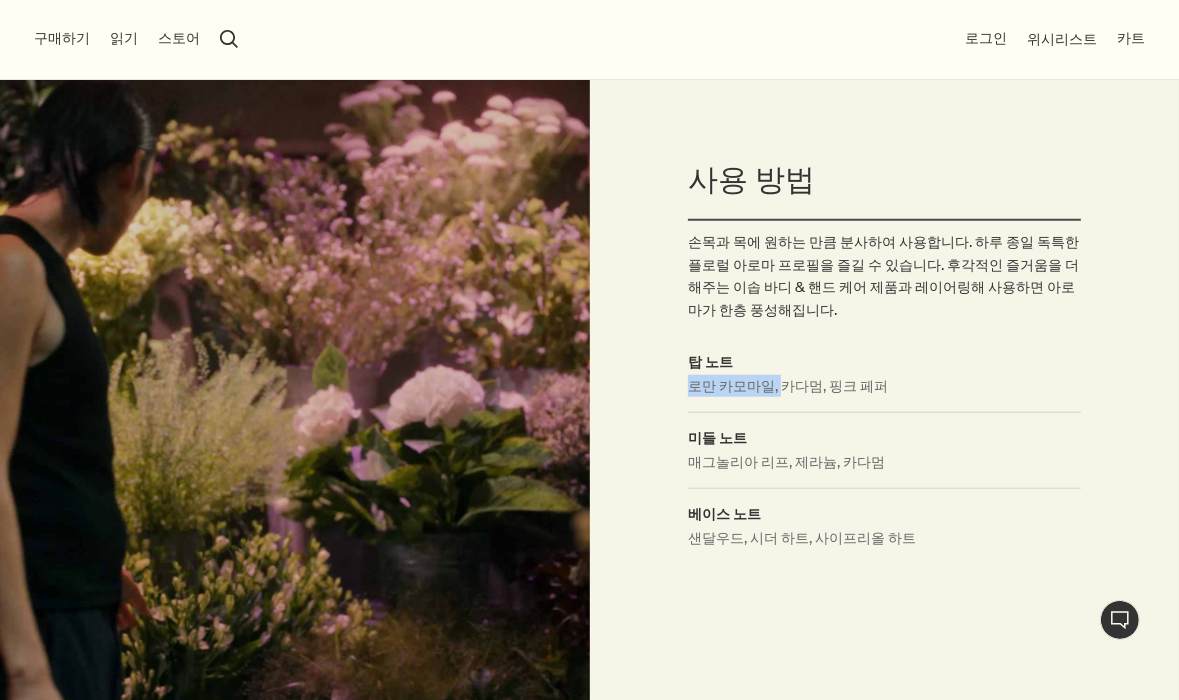 drag, startPoint x: 688, startPoint y: 390, endPoint x: 777, endPoint y: 388, distance: 89.02247 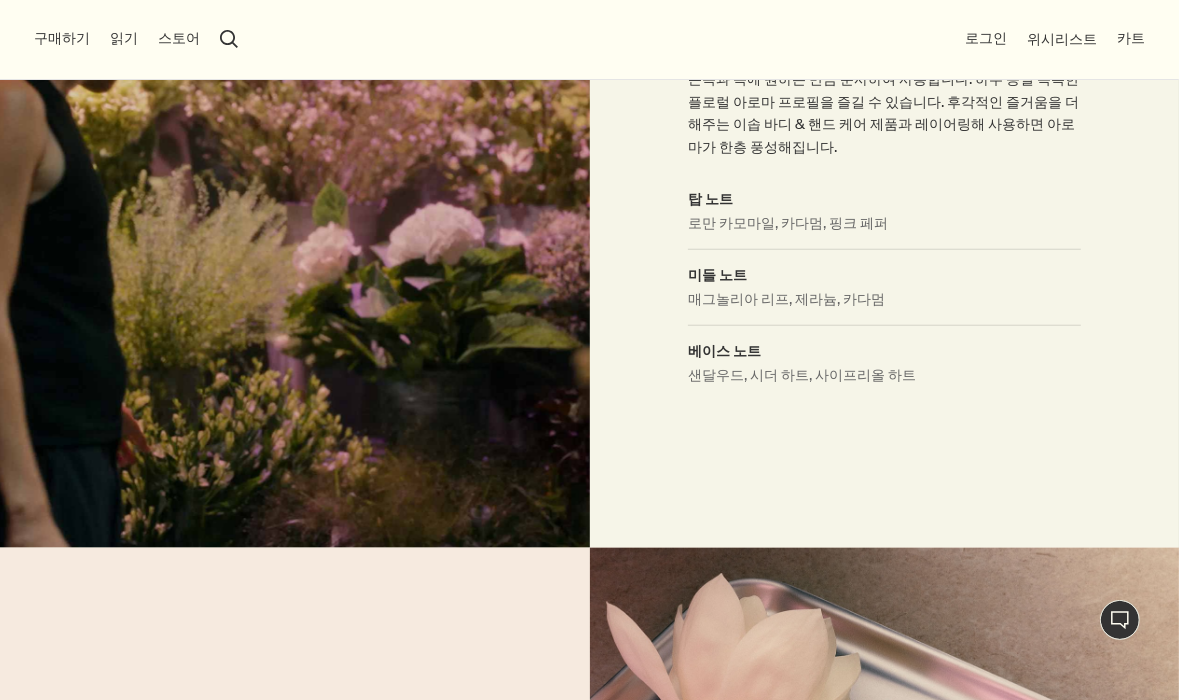 scroll, scrollTop: 1325, scrollLeft: 0, axis: vertical 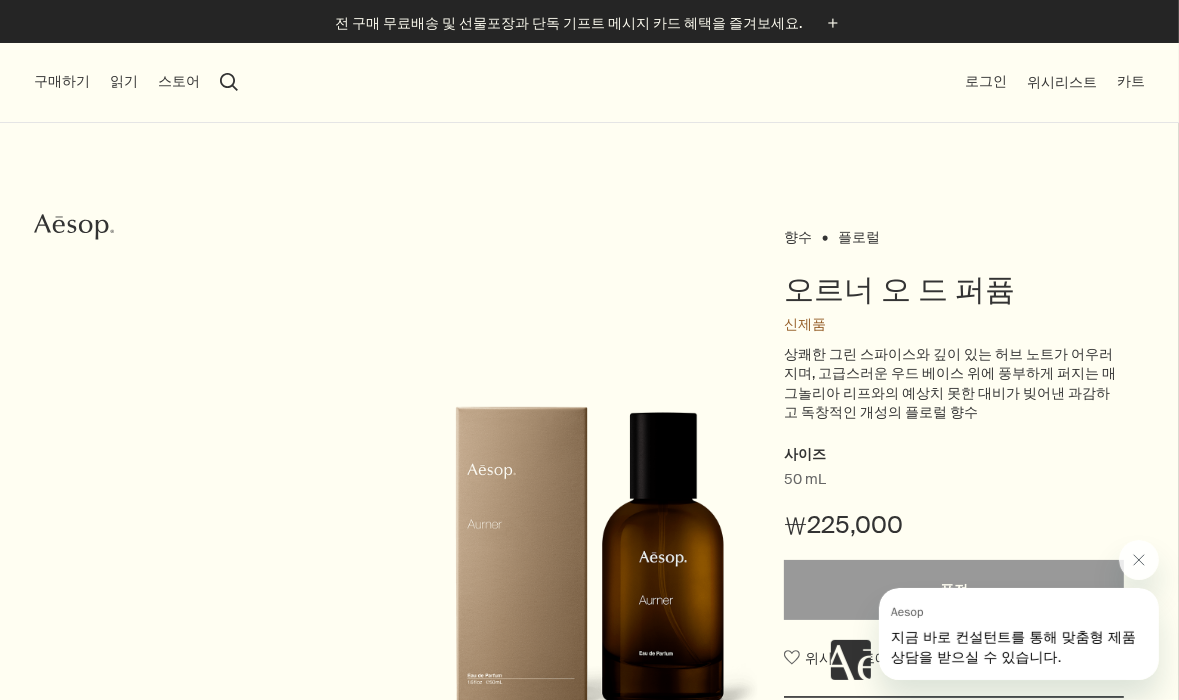 click on "오르너 오 드 퍼퓸" at bounding box center [954, 290] 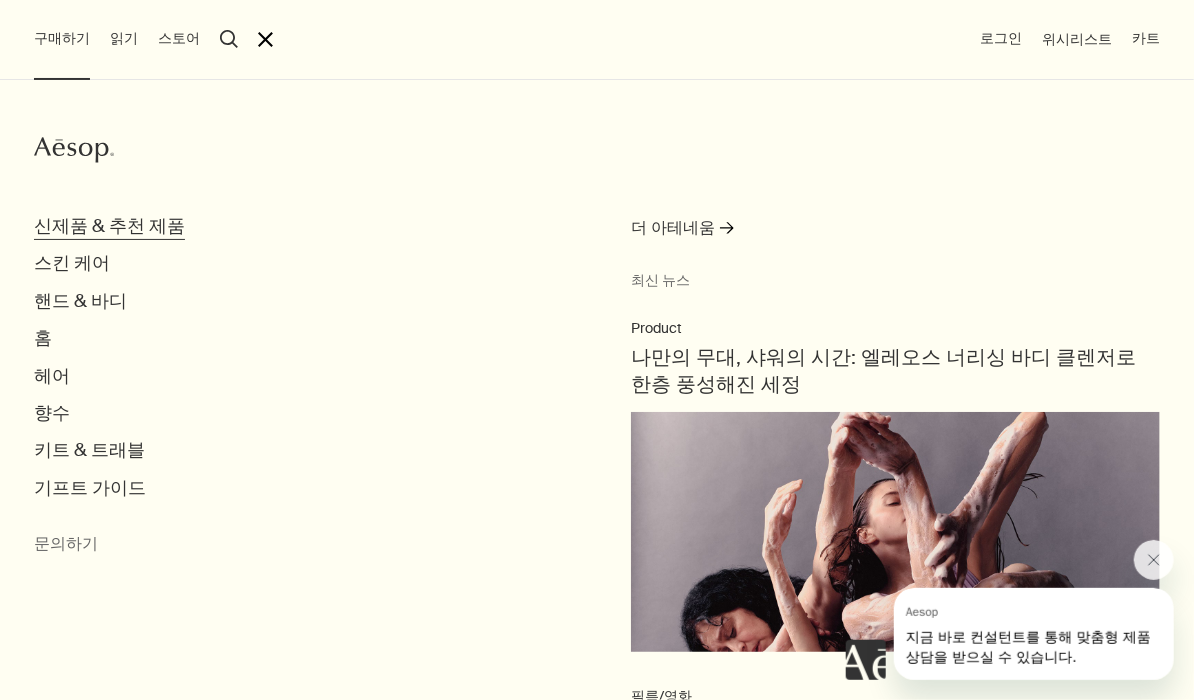 drag, startPoint x: 86, startPoint y: 200, endPoint x: 100, endPoint y: 218, distance: 22.803509 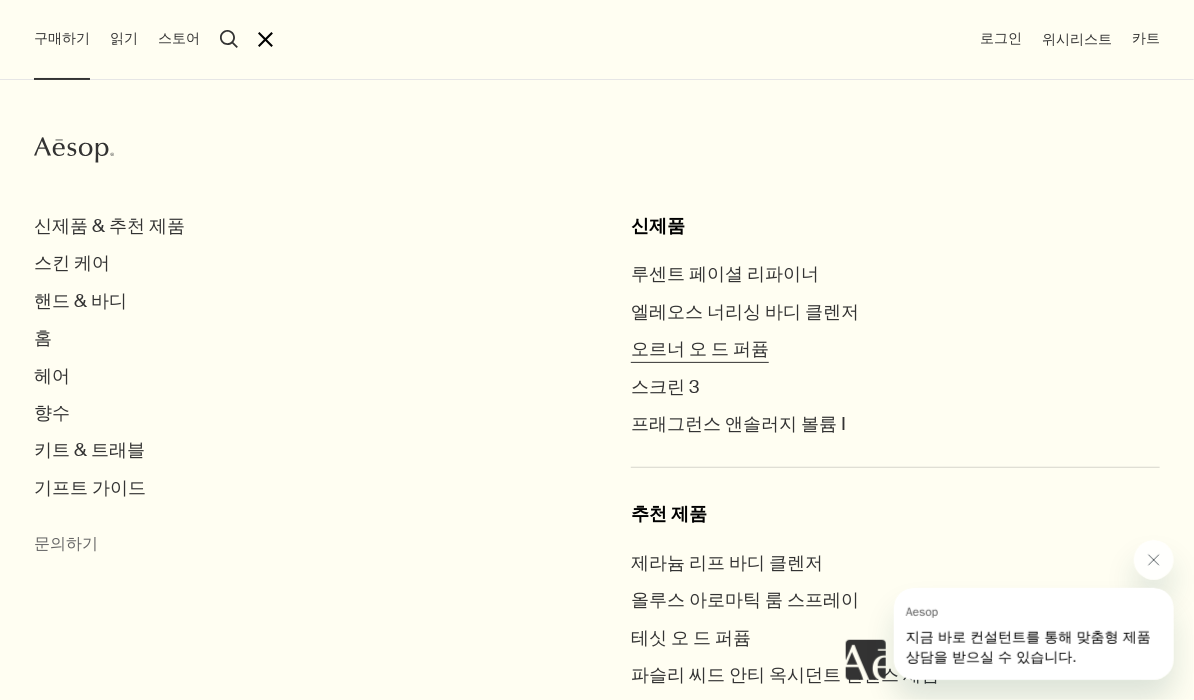 click on "오르너 오 드 퍼퓸" at bounding box center (700, 349) 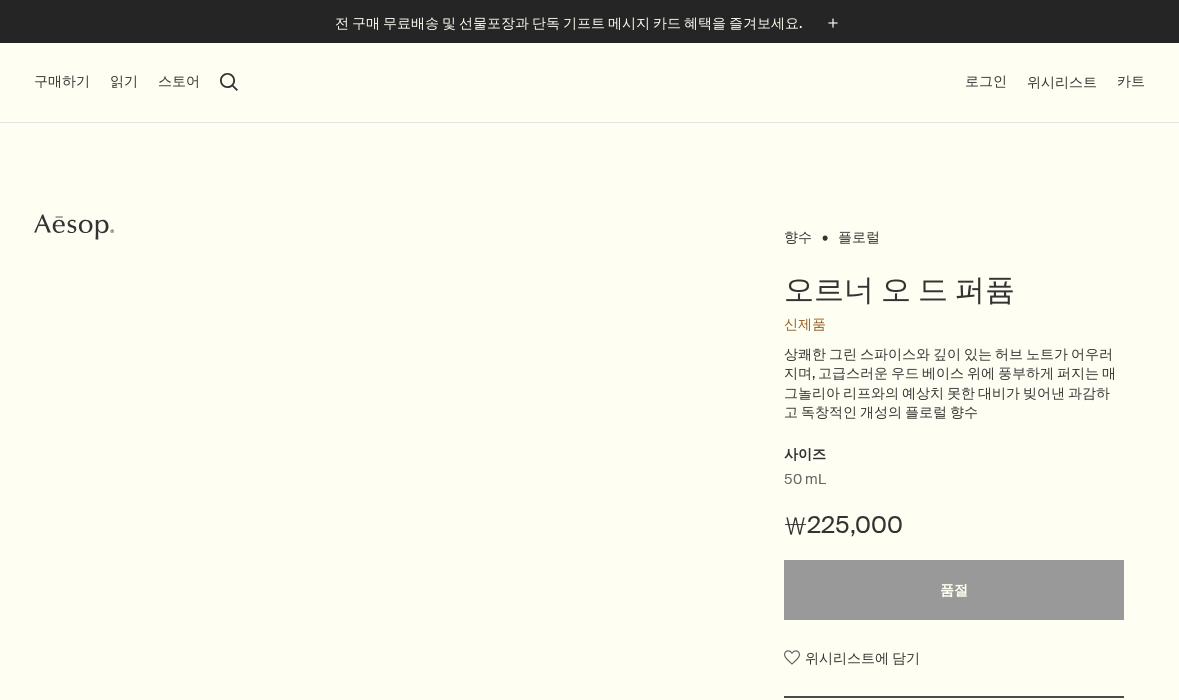 scroll, scrollTop: 0, scrollLeft: 0, axis: both 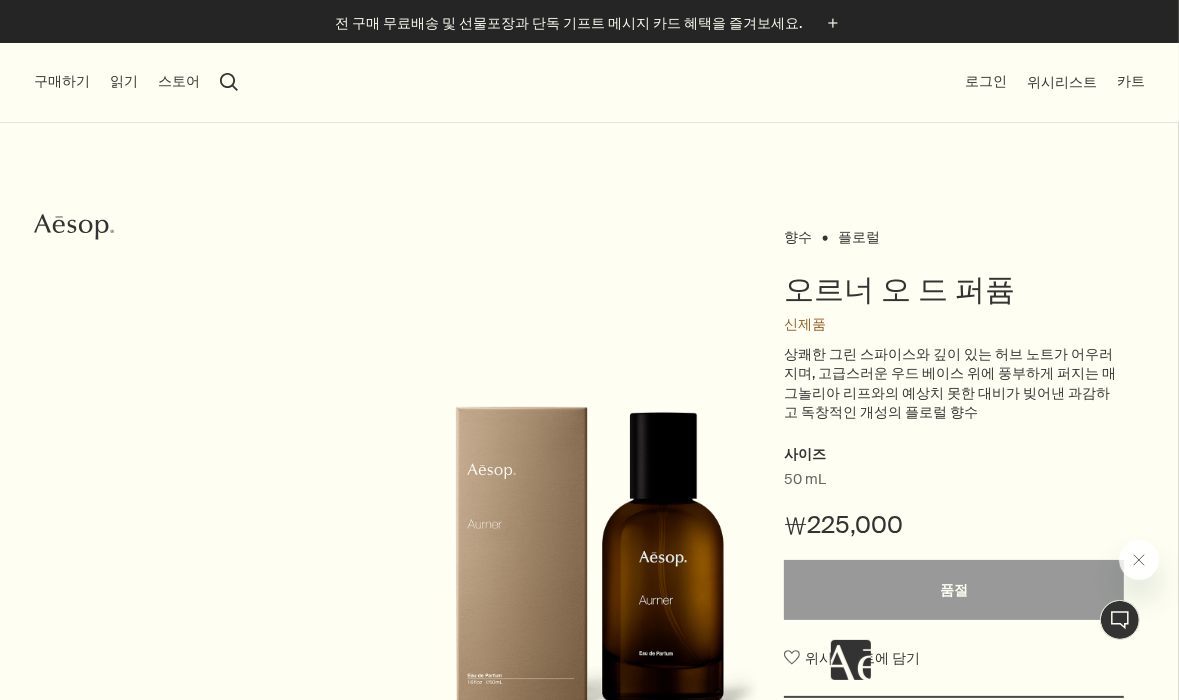 click on "Aesop" at bounding box center (74, 227) 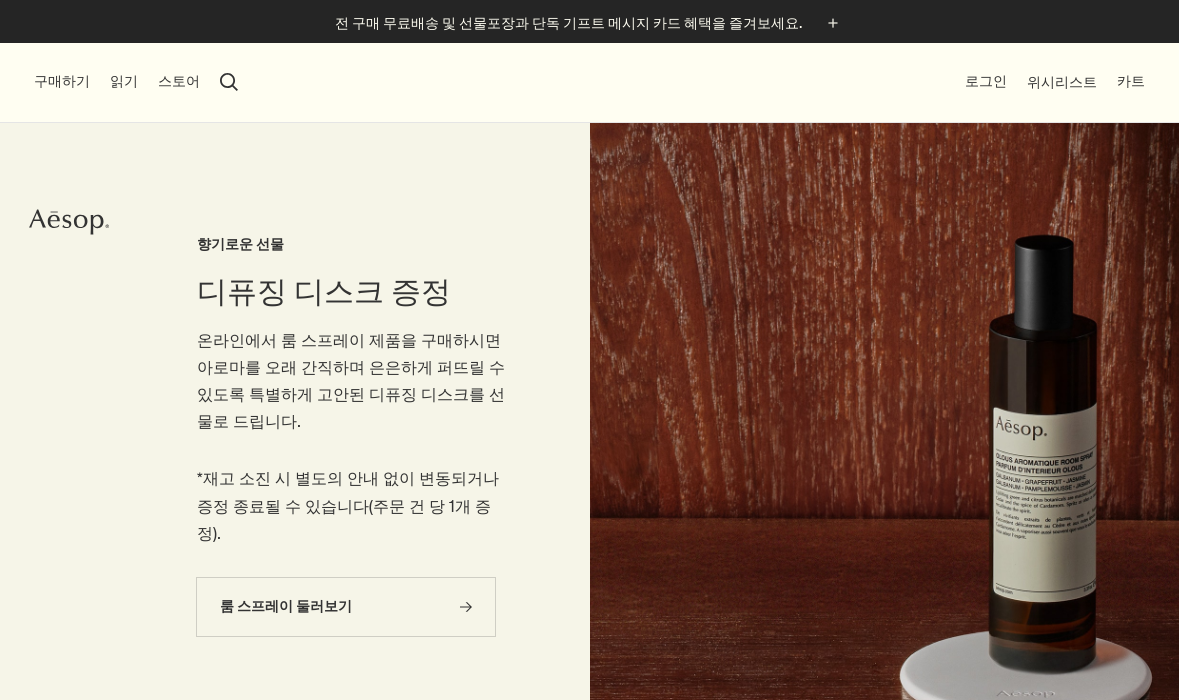 scroll, scrollTop: 0, scrollLeft: 0, axis: both 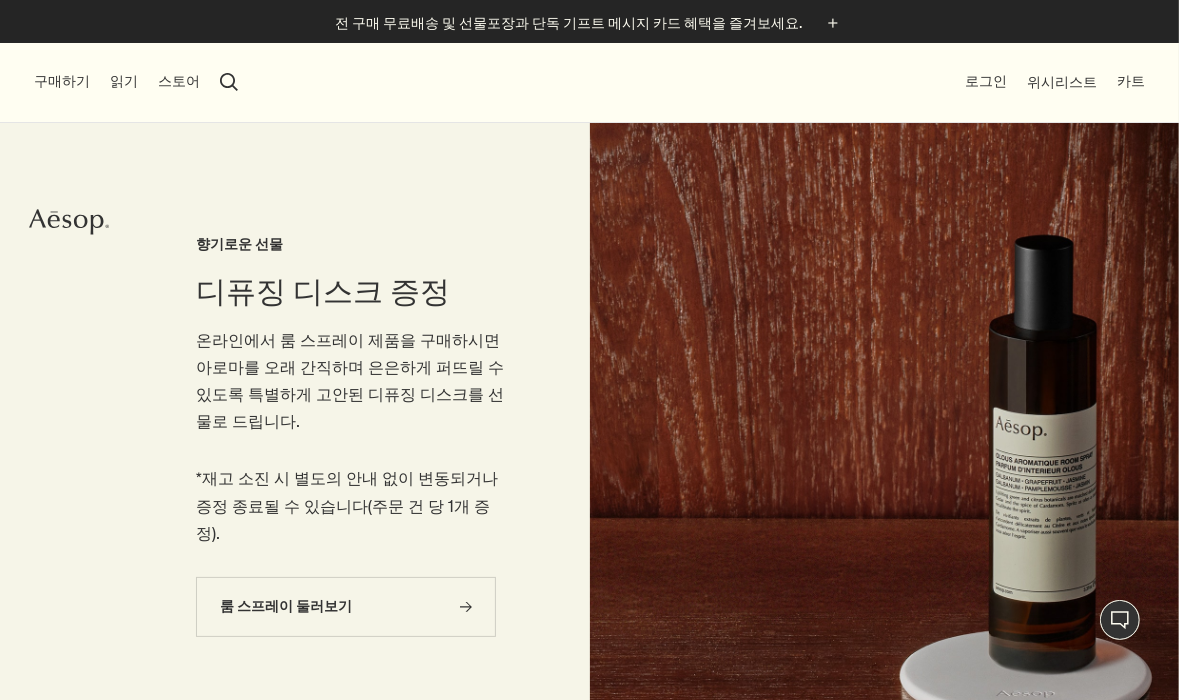 drag, startPoint x: 1176, startPoint y: 75, endPoint x: 1176, endPoint y: 112, distance: 37 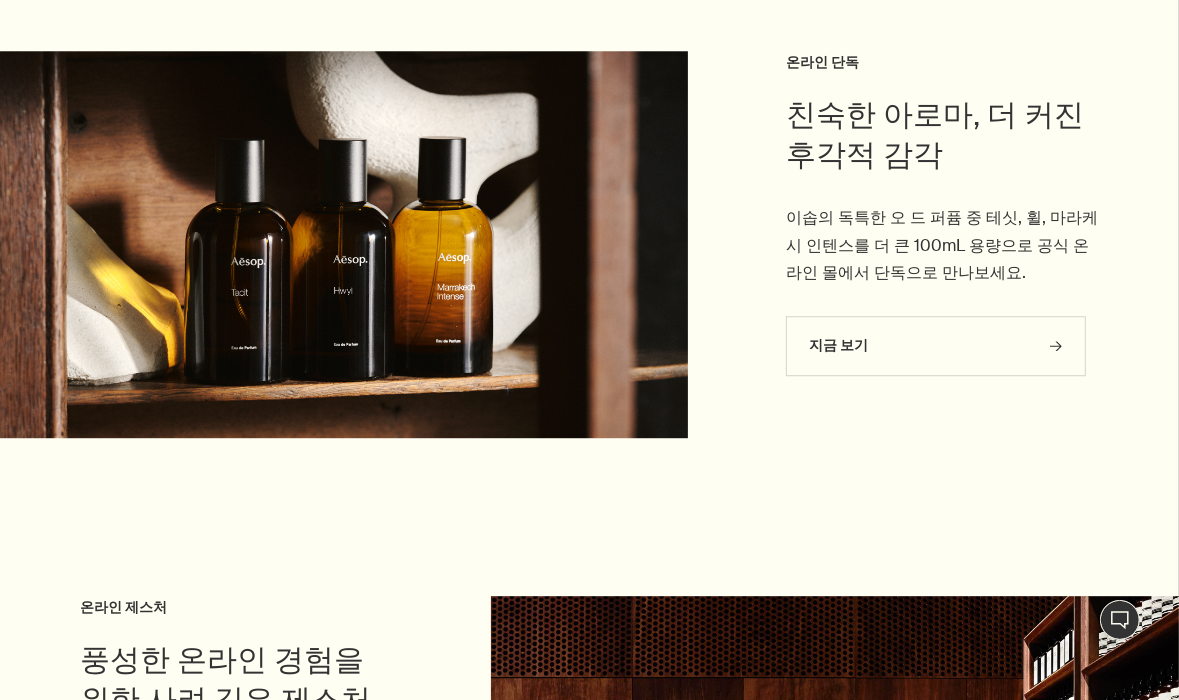 scroll, scrollTop: 4290, scrollLeft: 0, axis: vertical 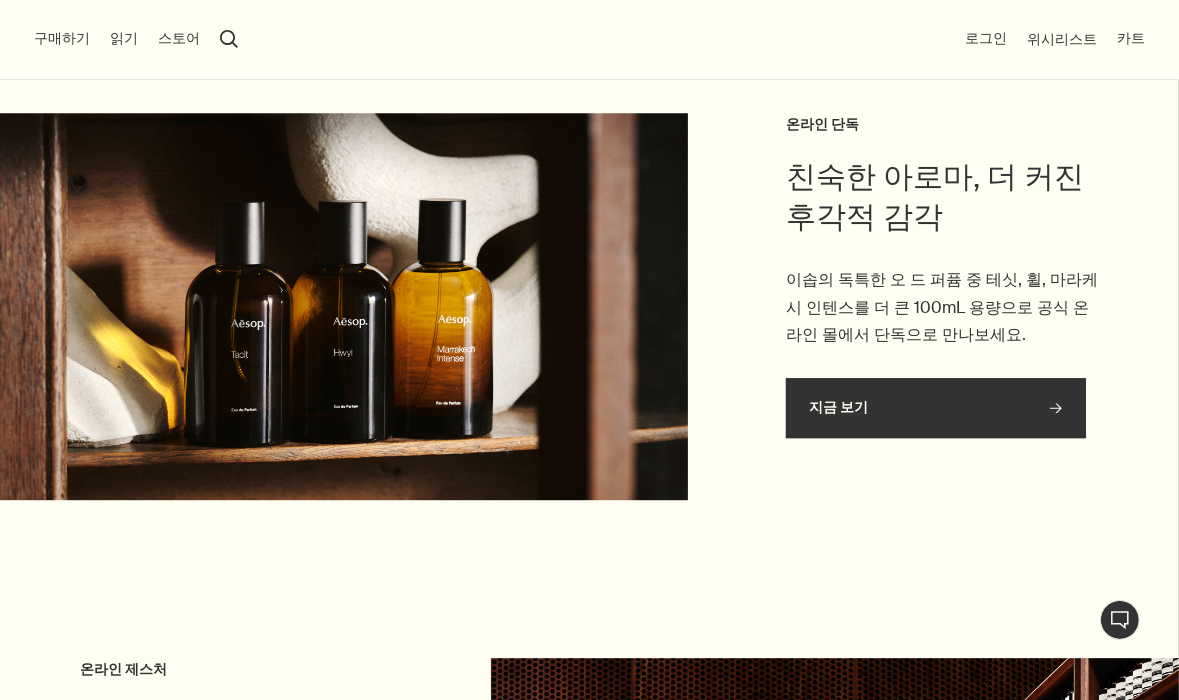 click on "지금 보기   rightArrow" at bounding box center (936, 408) 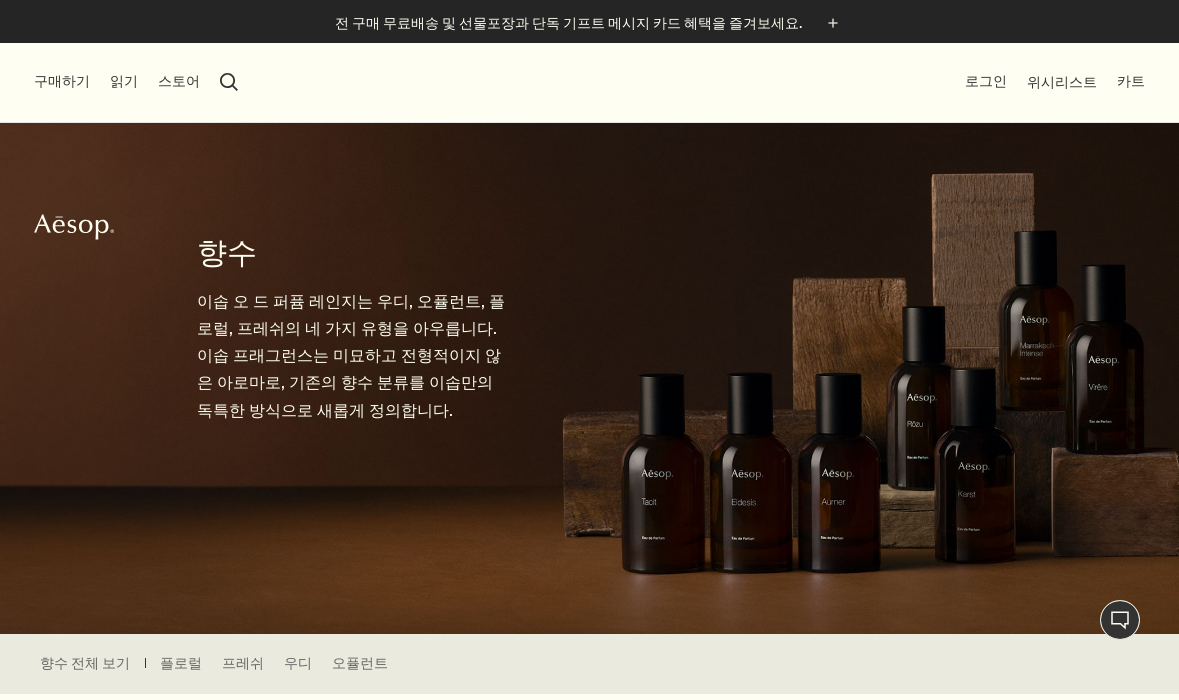 scroll, scrollTop: 0, scrollLeft: 0, axis: both 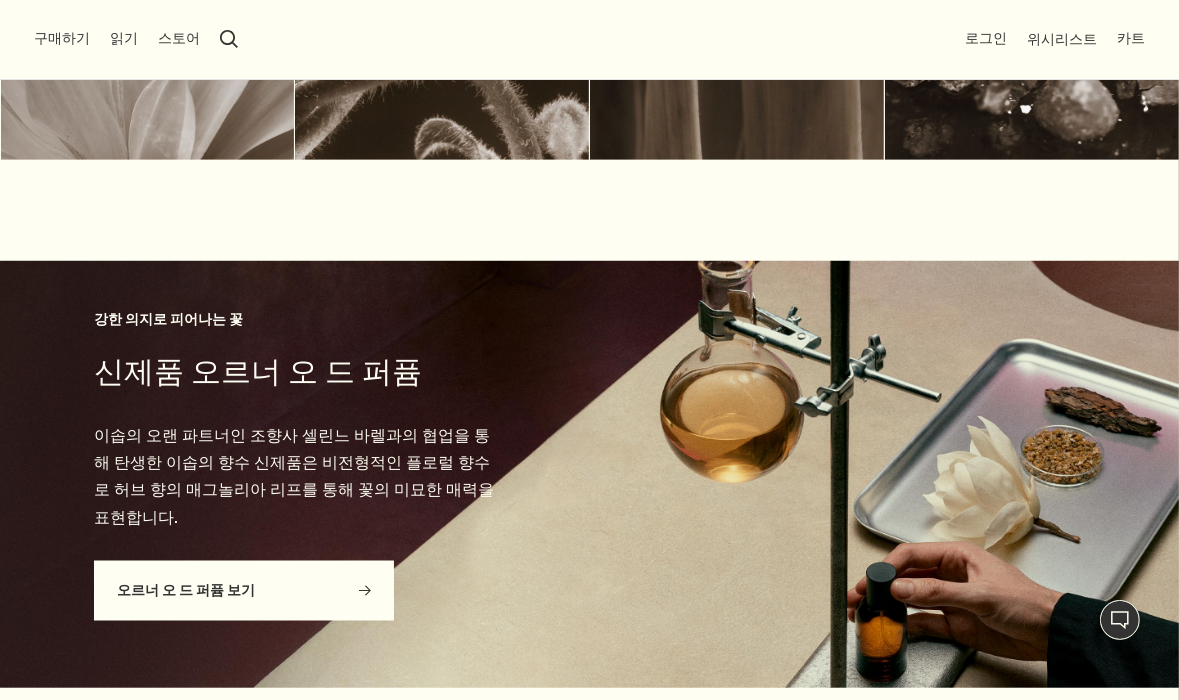 click on "오르너 오 드 퍼퓸 보기   rightArrow" at bounding box center [244, 591] 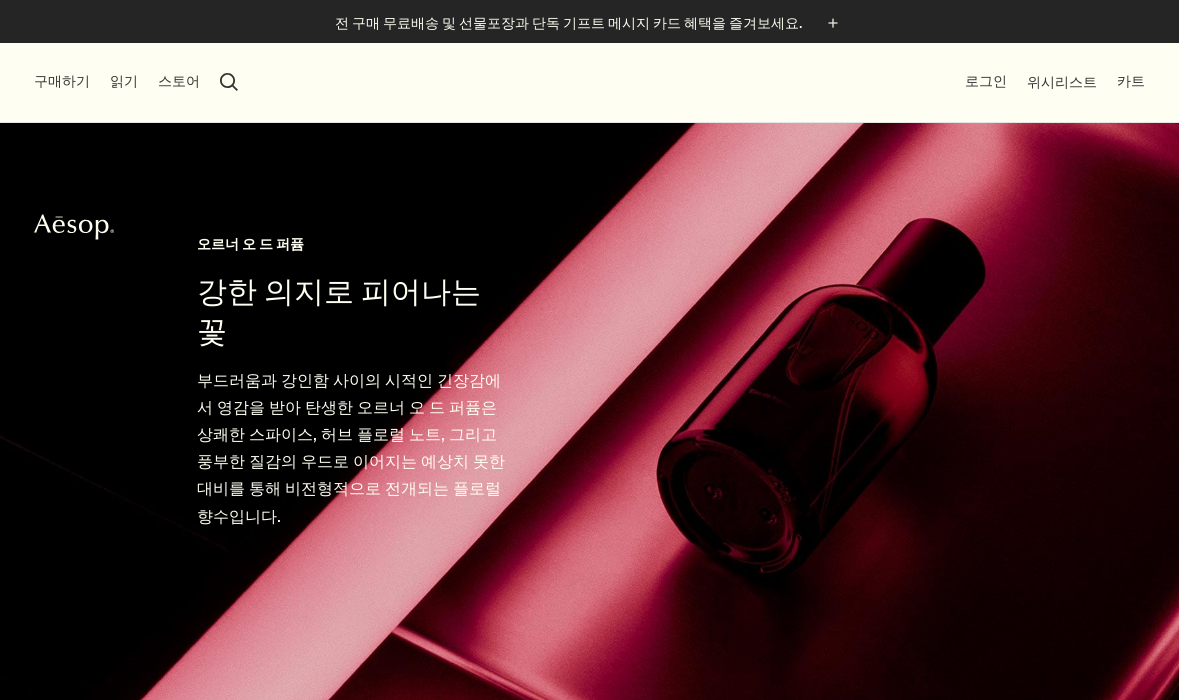 scroll, scrollTop: 0, scrollLeft: 0, axis: both 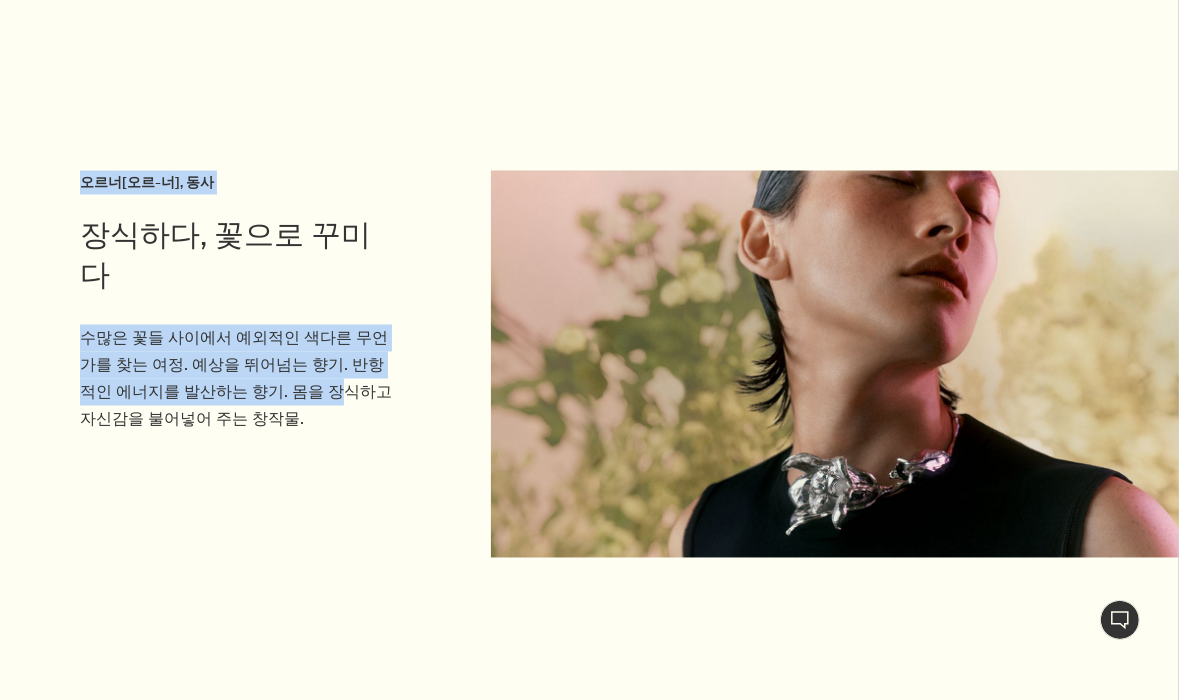 drag, startPoint x: 76, startPoint y: 115, endPoint x: 287, endPoint y: 286, distance: 271.5916 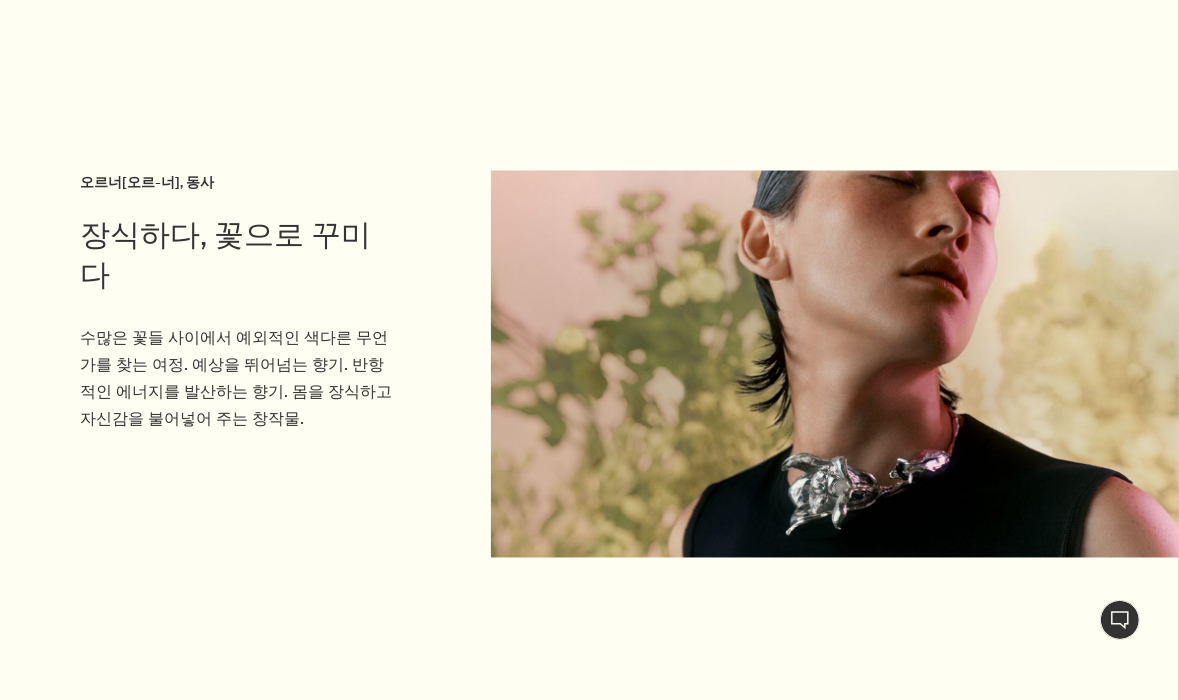click on "장식하다, 꽃으로 꾸미다 오르너[오르-너], 동사" at bounding box center [236, 248] 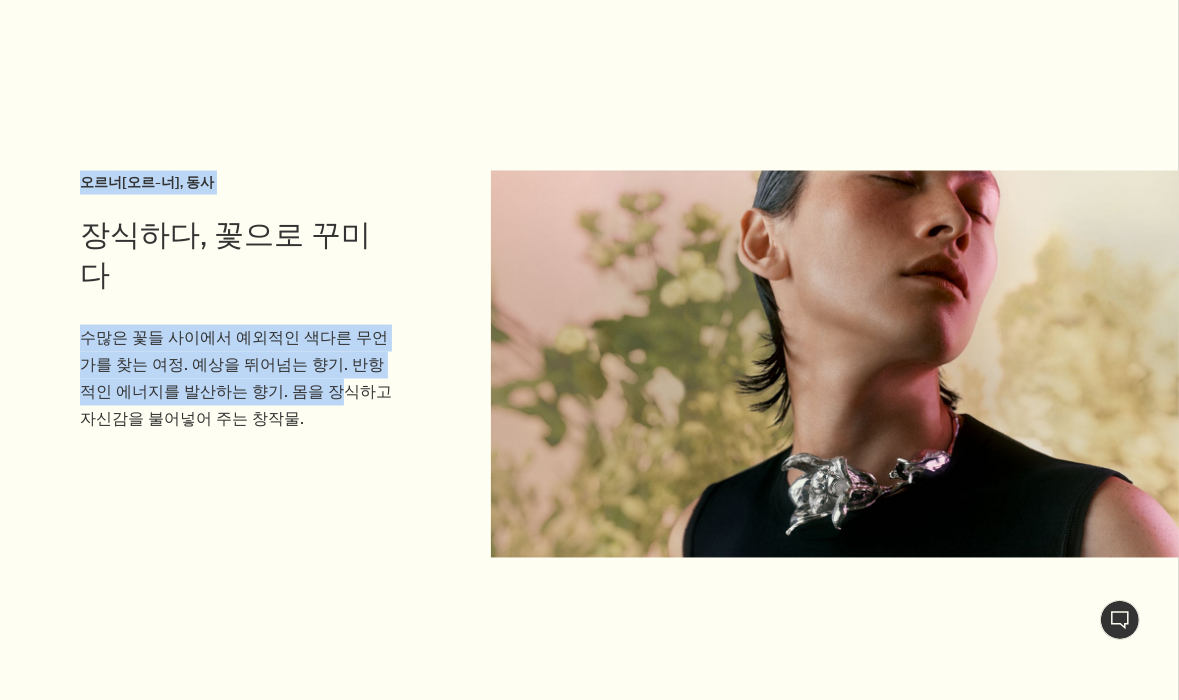 drag, startPoint x: 79, startPoint y: 109, endPoint x: 287, endPoint y: 279, distance: 268.63358 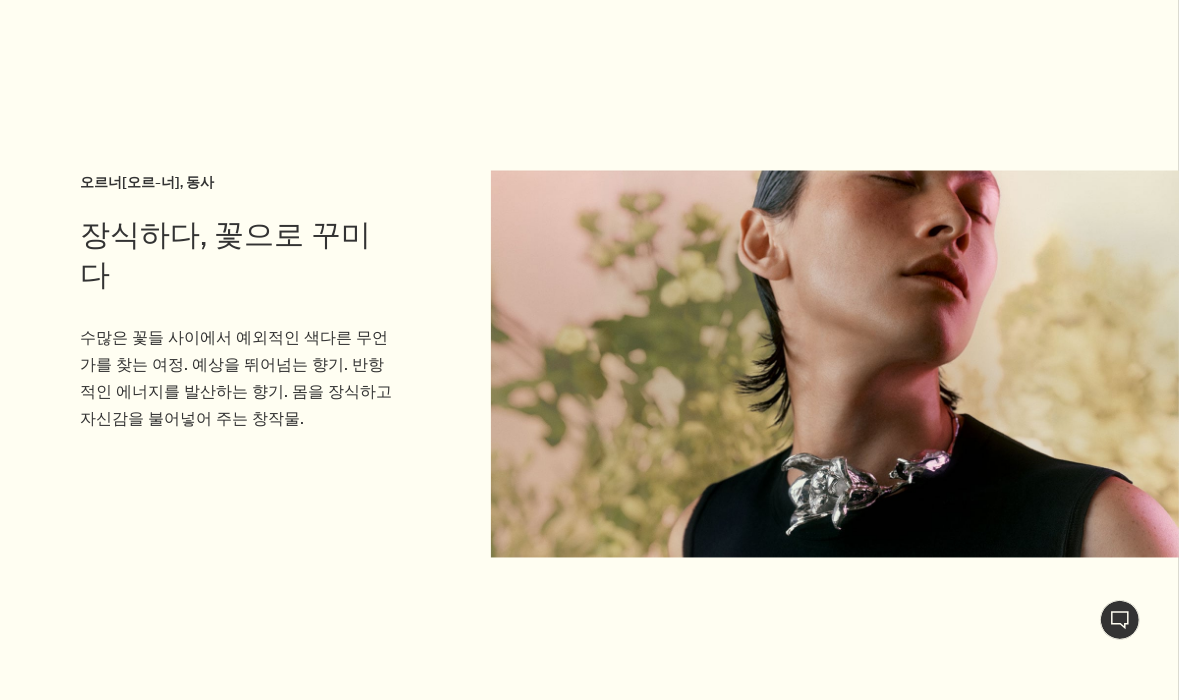 click on "장식하다, 꽃으로 꾸미다" at bounding box center [236, 255] 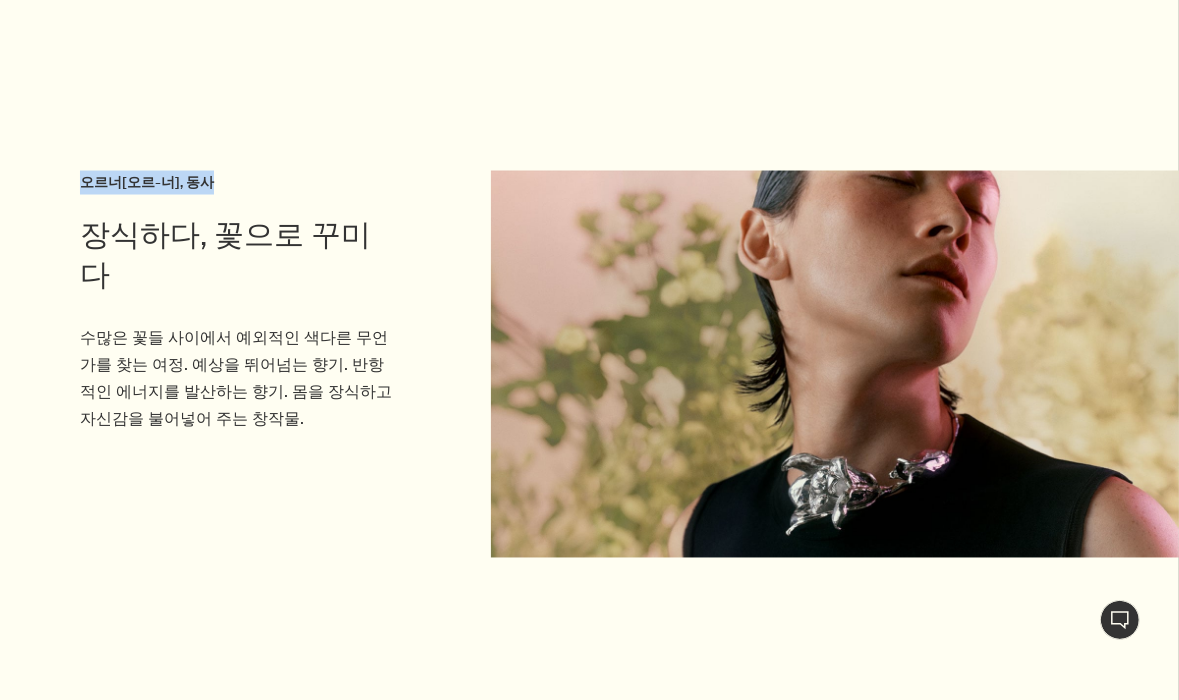 drag, startPoint x: 80, startPoint y: 109, endPoint x: 223, endPoint y: 135, distance: 145.34442 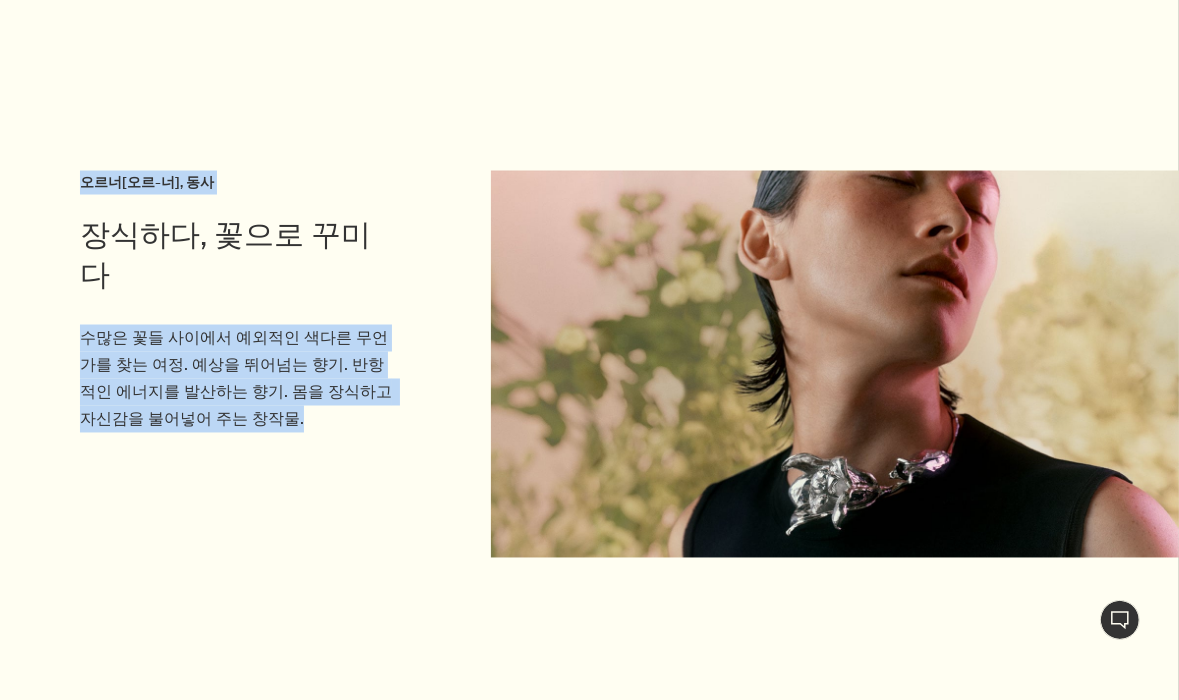 click on "수많은 꽃들 사이에서 예외적인 색다른 무언가를 찾는 여정. 예상을 뛰어넘는 향기. 반항적인 에너지를 발산하는 향기. 몸을 장식하고 자신감을 불어넣어 주는 창작물." at bounding box center [236, 379] 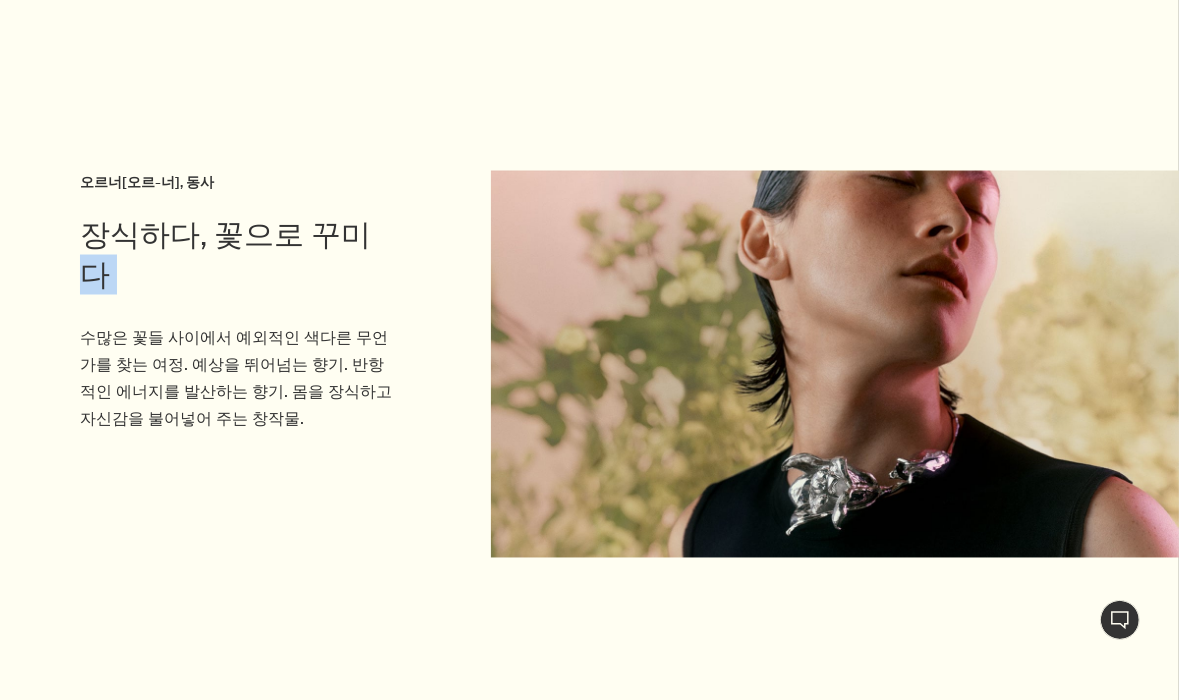 click on "장식하다, 꽃으로 꾸미다" at bounding box center (236, 255) 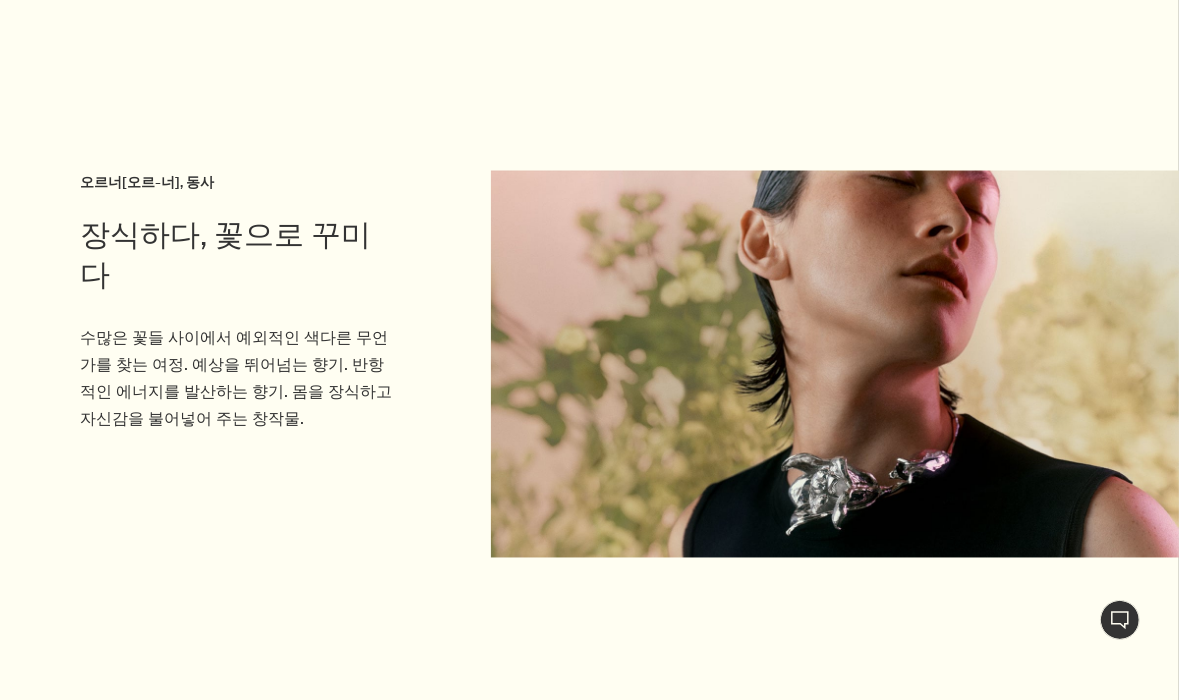click on "오르너[오르-너], 동사" at bounding box center (236, 183) 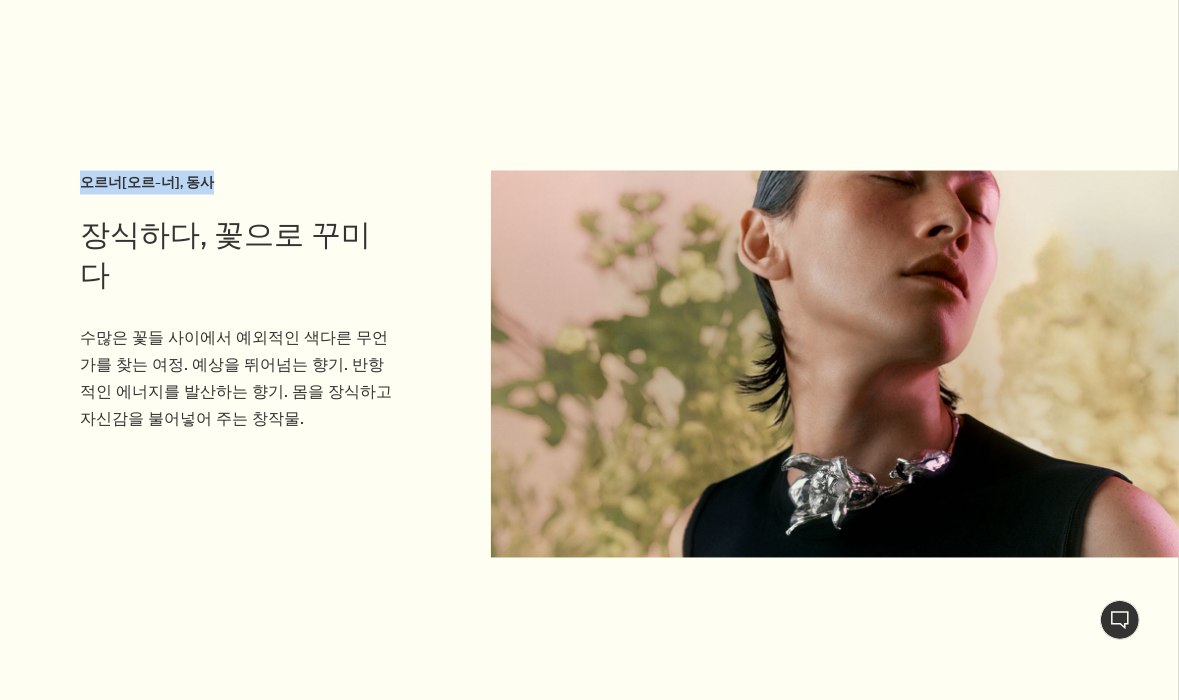 drag, startPoint x: 77, startPoint y: 113, endPoint x: 210, endPoint y: 119, distance: 133.13527 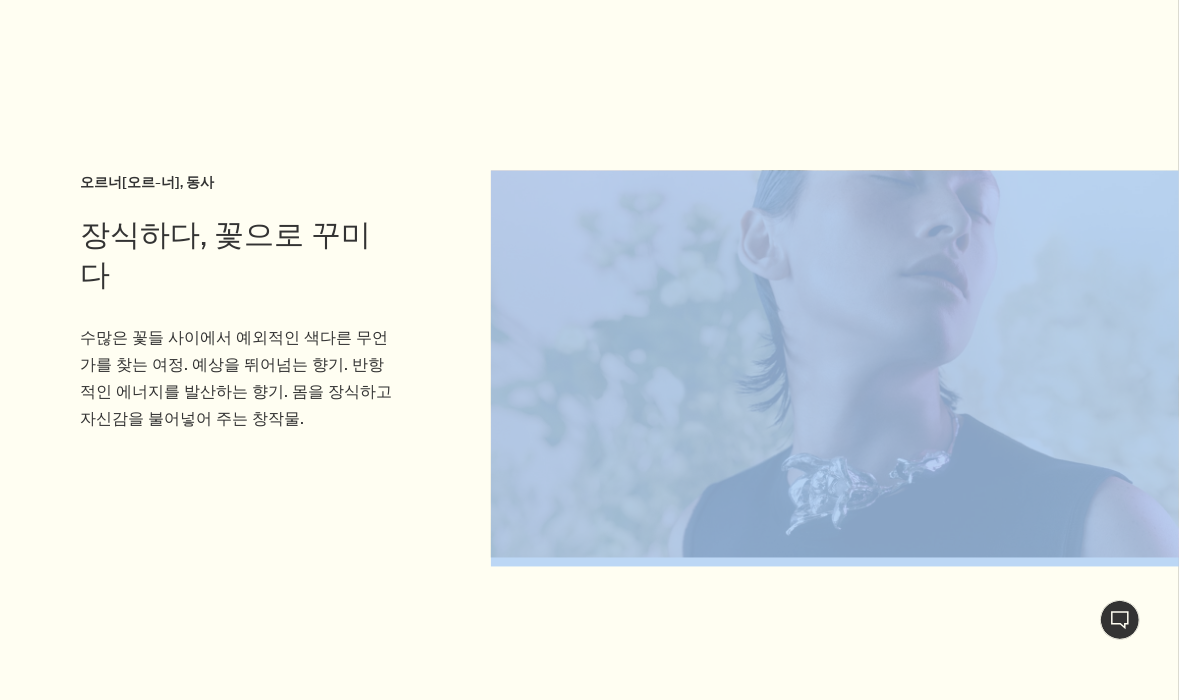 drag, startPoint x: 87, startPoint y: 167, endPoint x: 393, endPoint y: 167, distance: 306 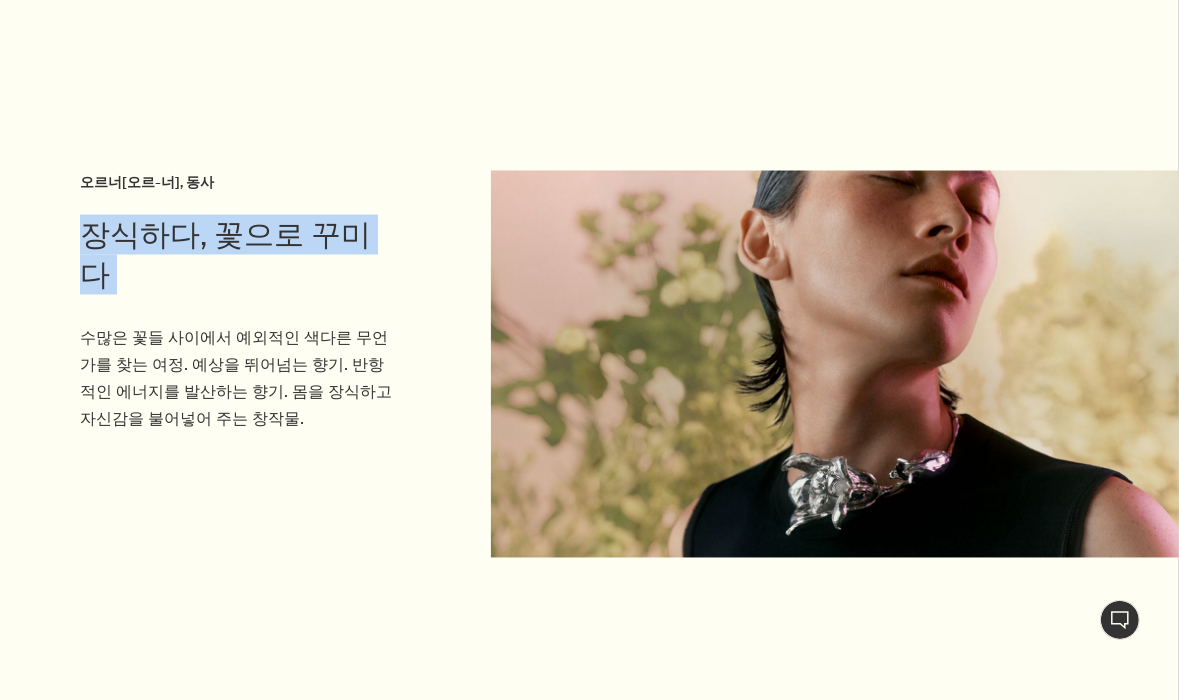 drag, startPoint x: 375, startPoint y: 168, endPoint x: 122, endPoint y: 169, distance: 253.00198 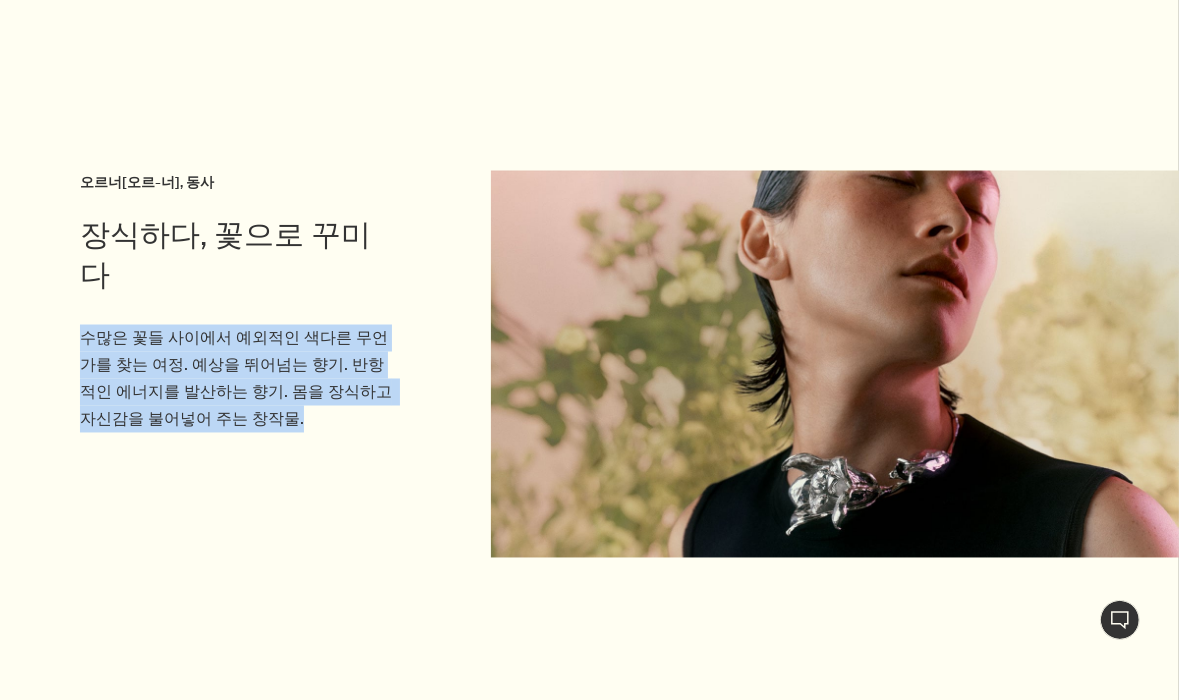 drag, startPoint x: 81, startPoint y: 230, endPoint x: 260, endPoint y: 317, distance: 199.02261 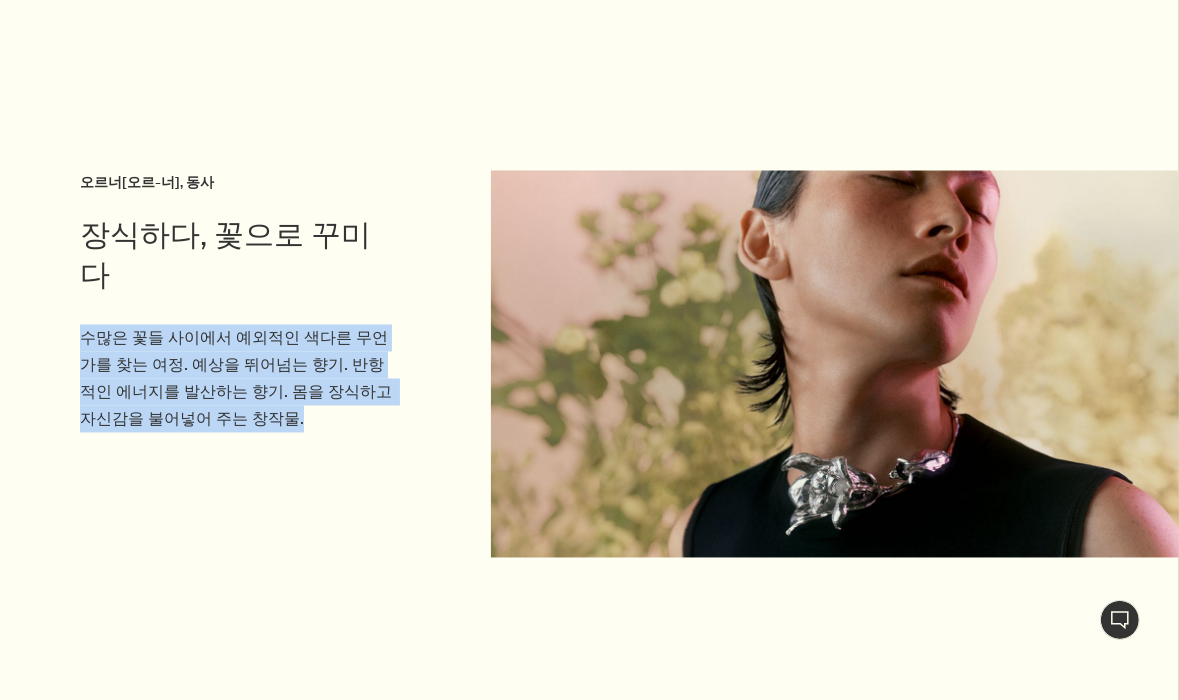 copy on "수많은 꽃들 사이에서 예외적인 색다른 무언가를 찾는 여정. 예상을 뛰어넘는 향기. 반항적인 에너지를 발산하는 향기. 몸을 장식하고 자신감을 불어넣어 주는 창작물." 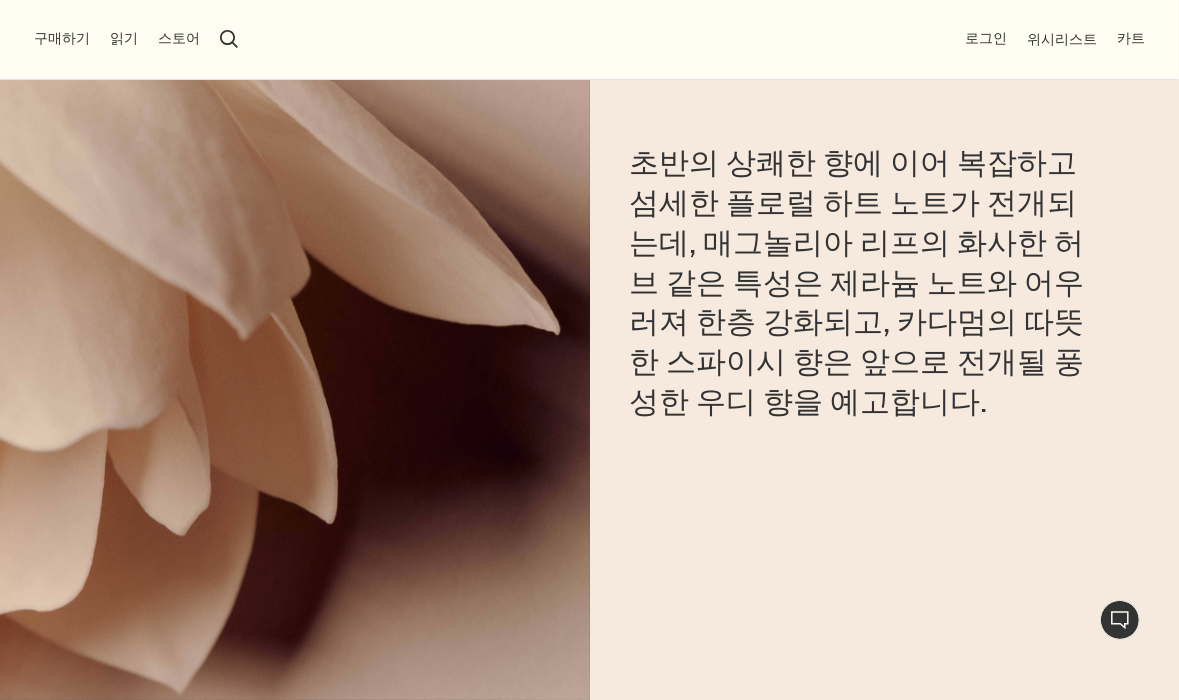 scroll, scrollTop: 3908, scrollLeft: 0, axis: vertical 